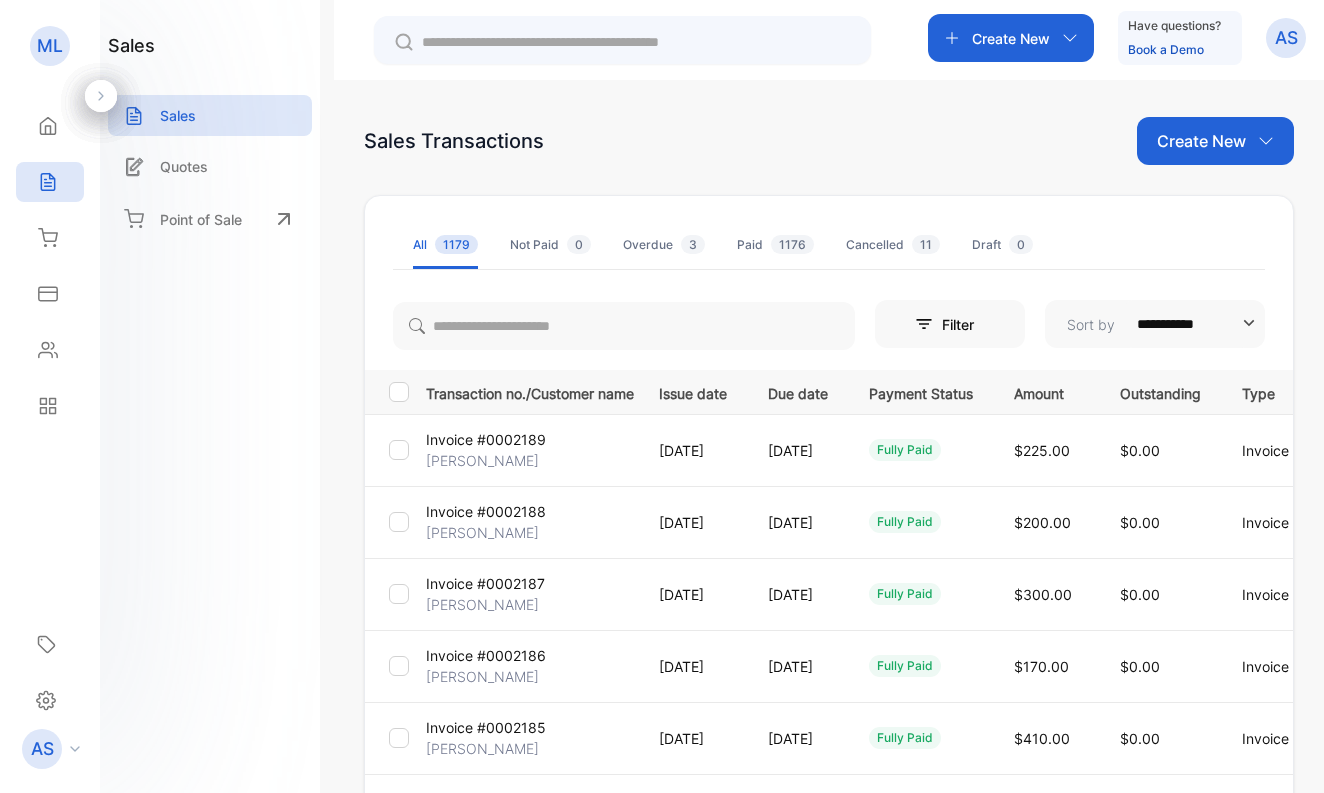 scroll, scrollTop: 0, scrollLeft: 0, axis: both 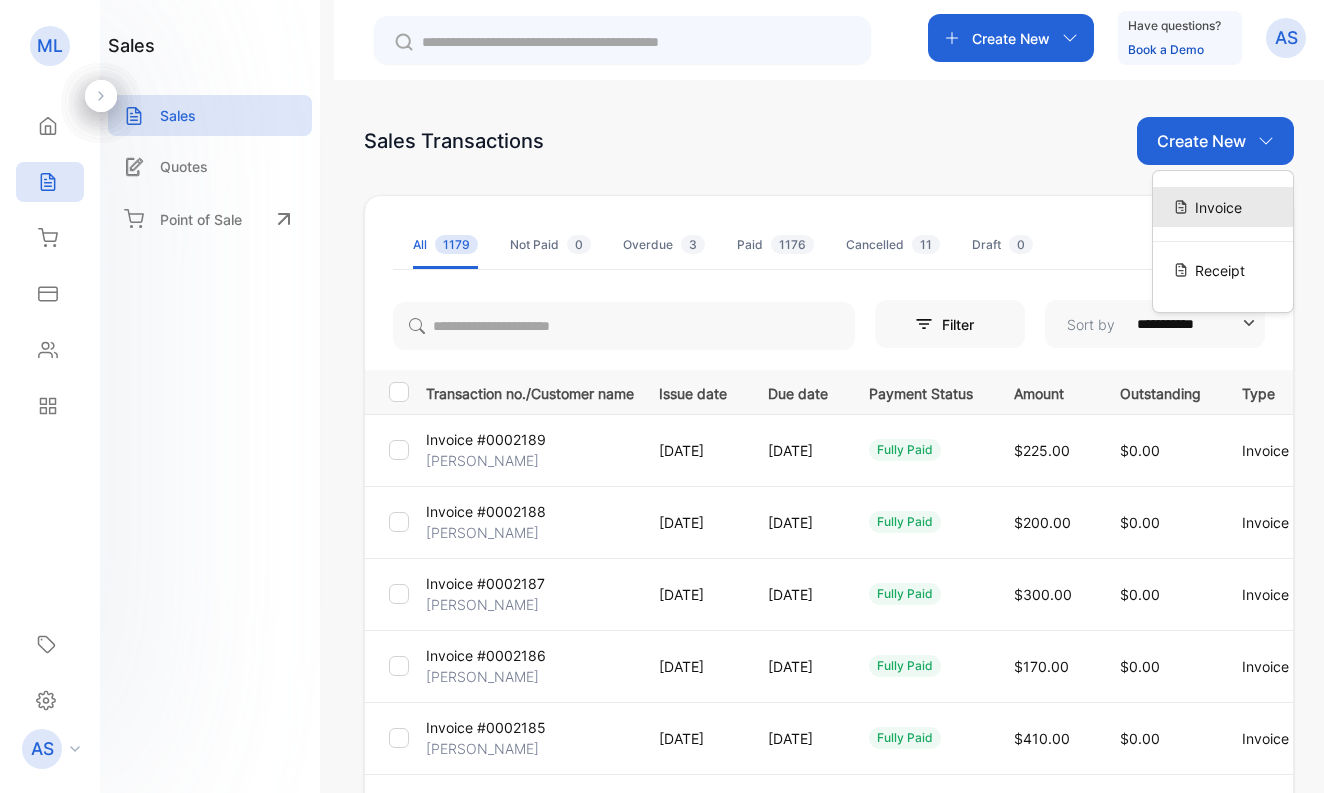 click on "Invoice" at bounding box center [1218, 207] 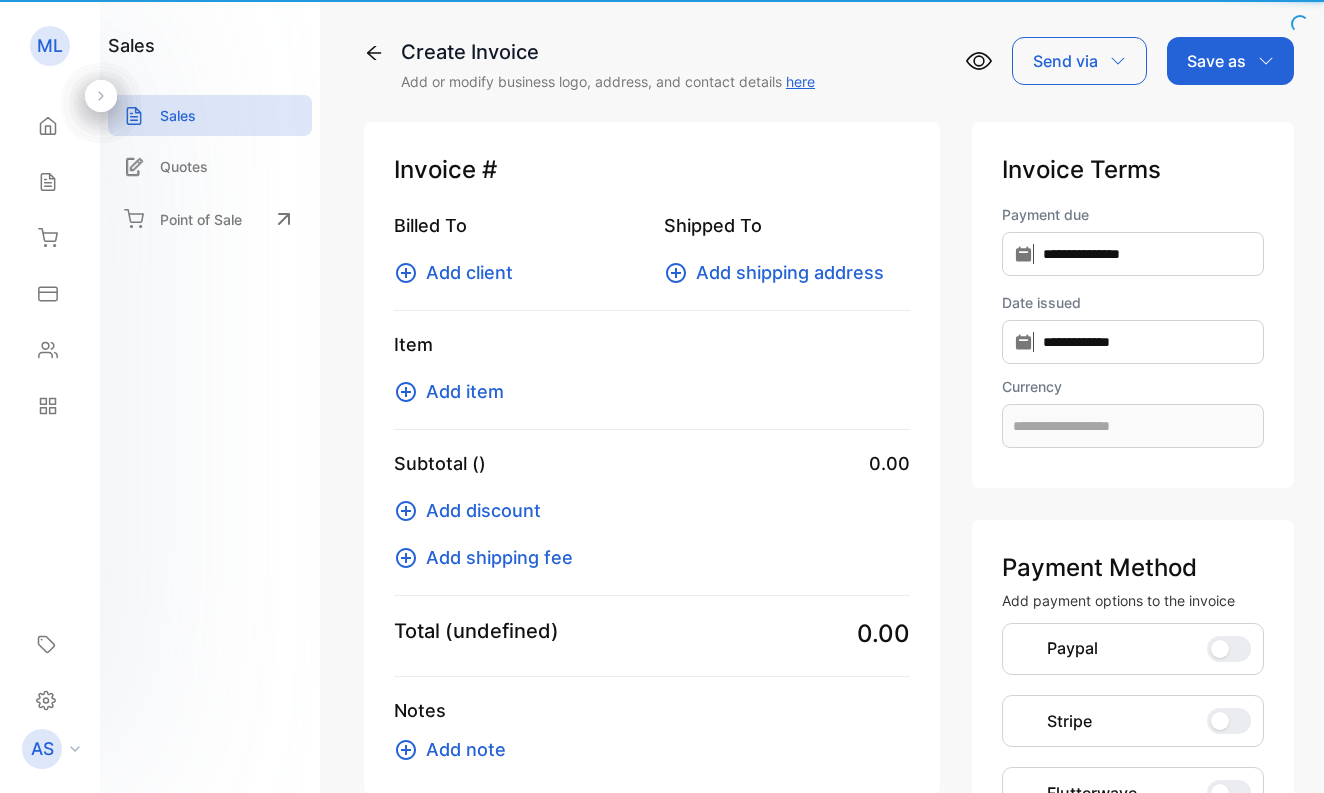 type on "**********" 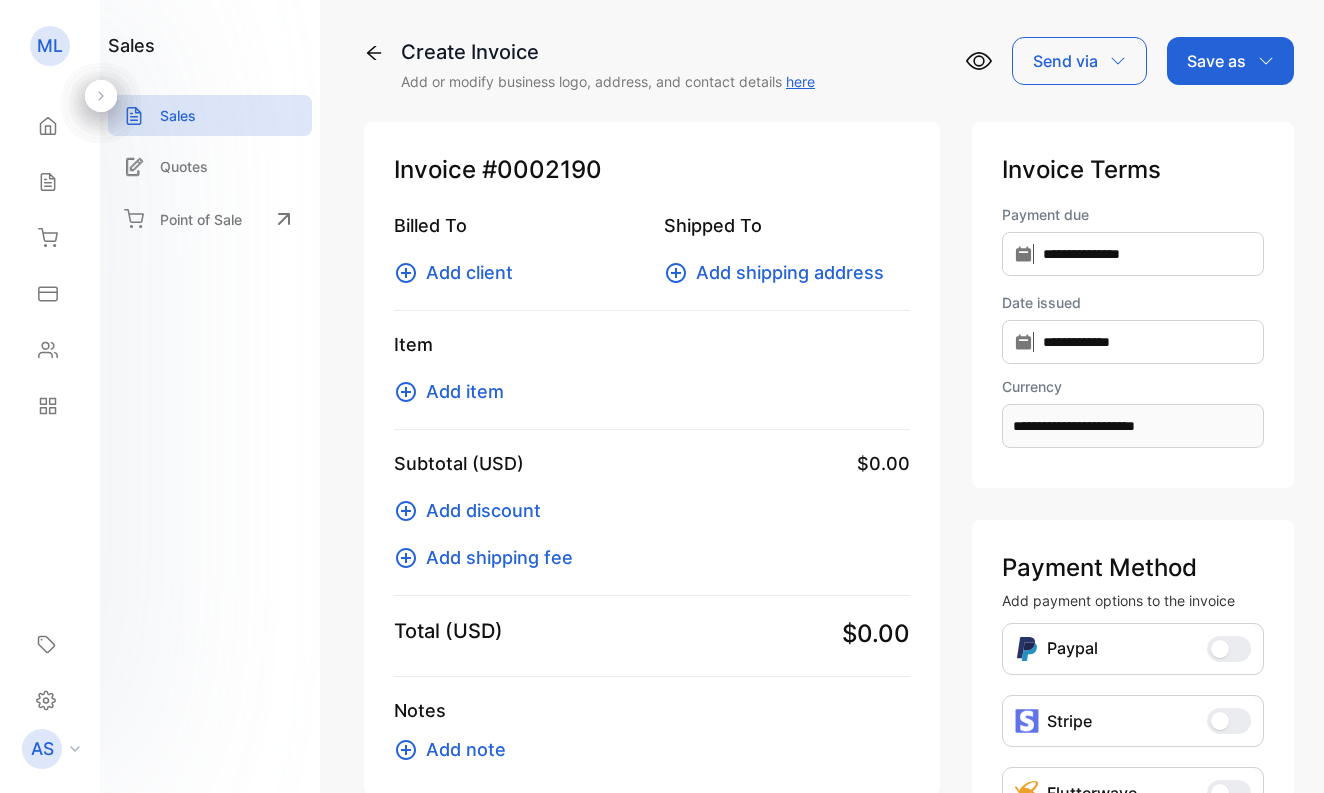 click on "Save as" at bounding box center (1216, 61) 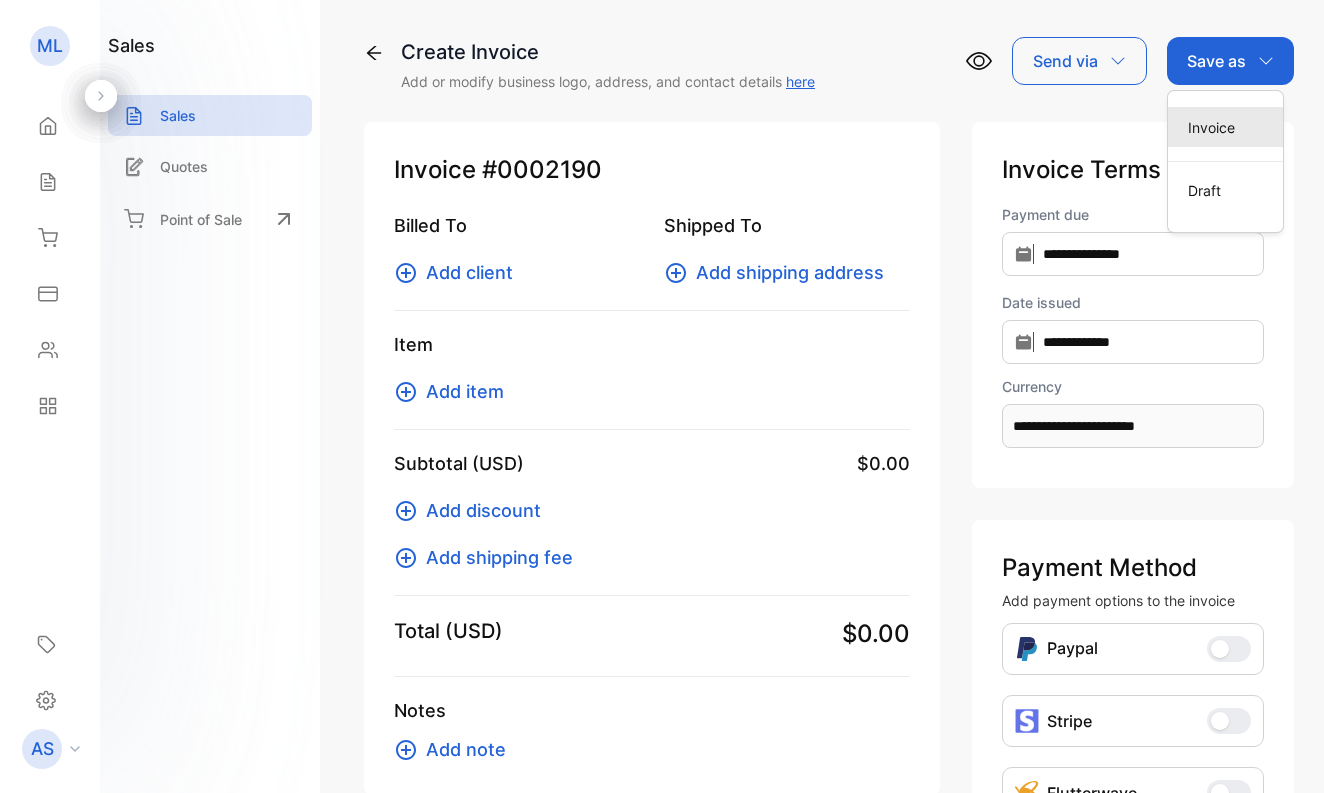 click on "Invoice" at bounding box center (1225, 127) 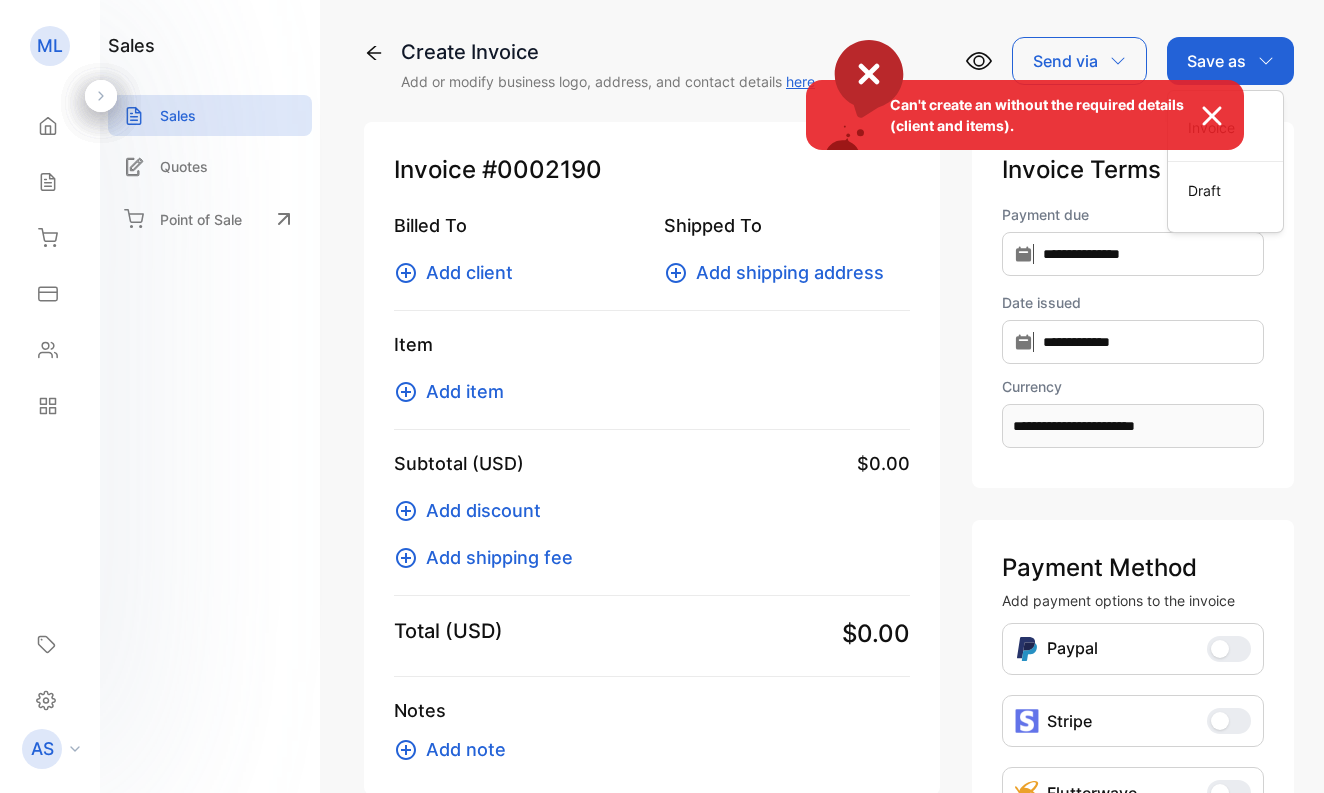 click on "Can't create an without the required details (client and items)." at bounding box center (662, 396) 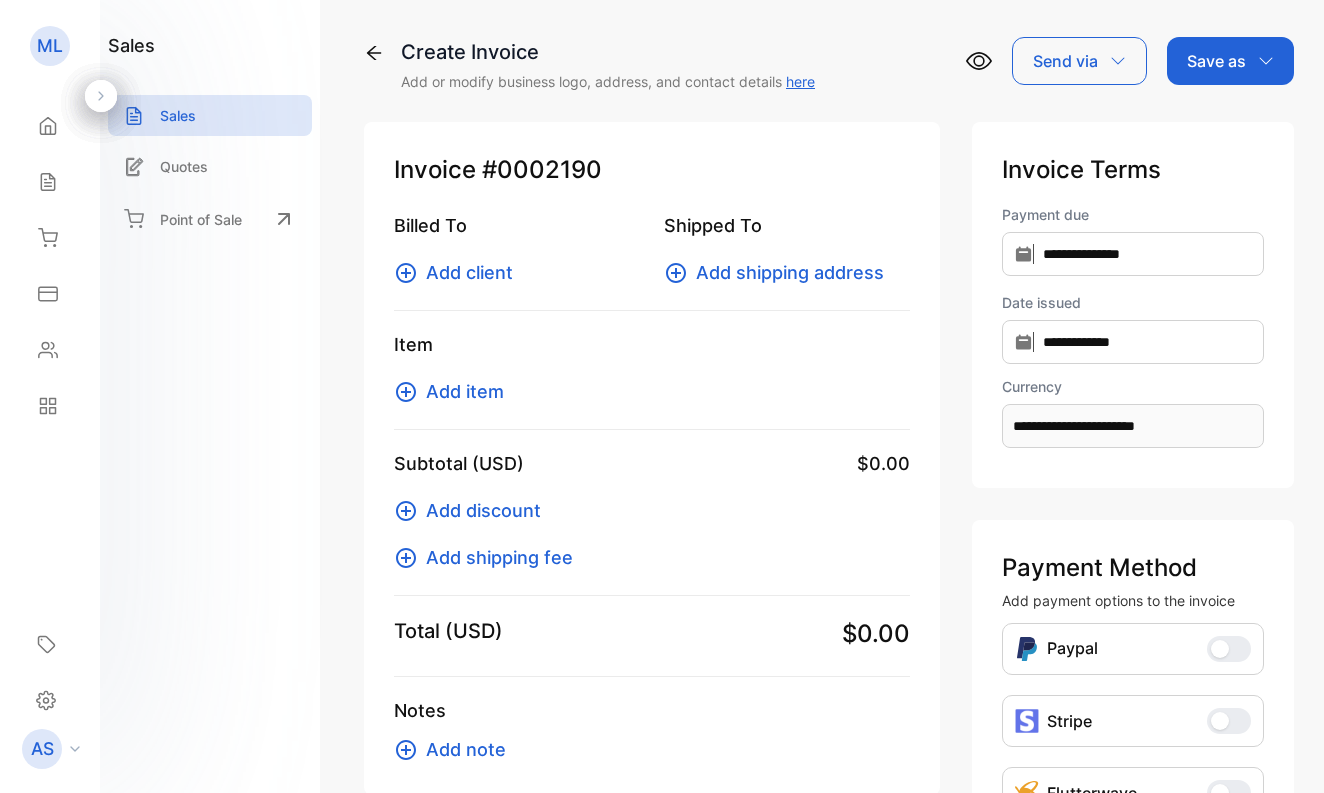 click on "Add client" at bounding box center (469, 272) 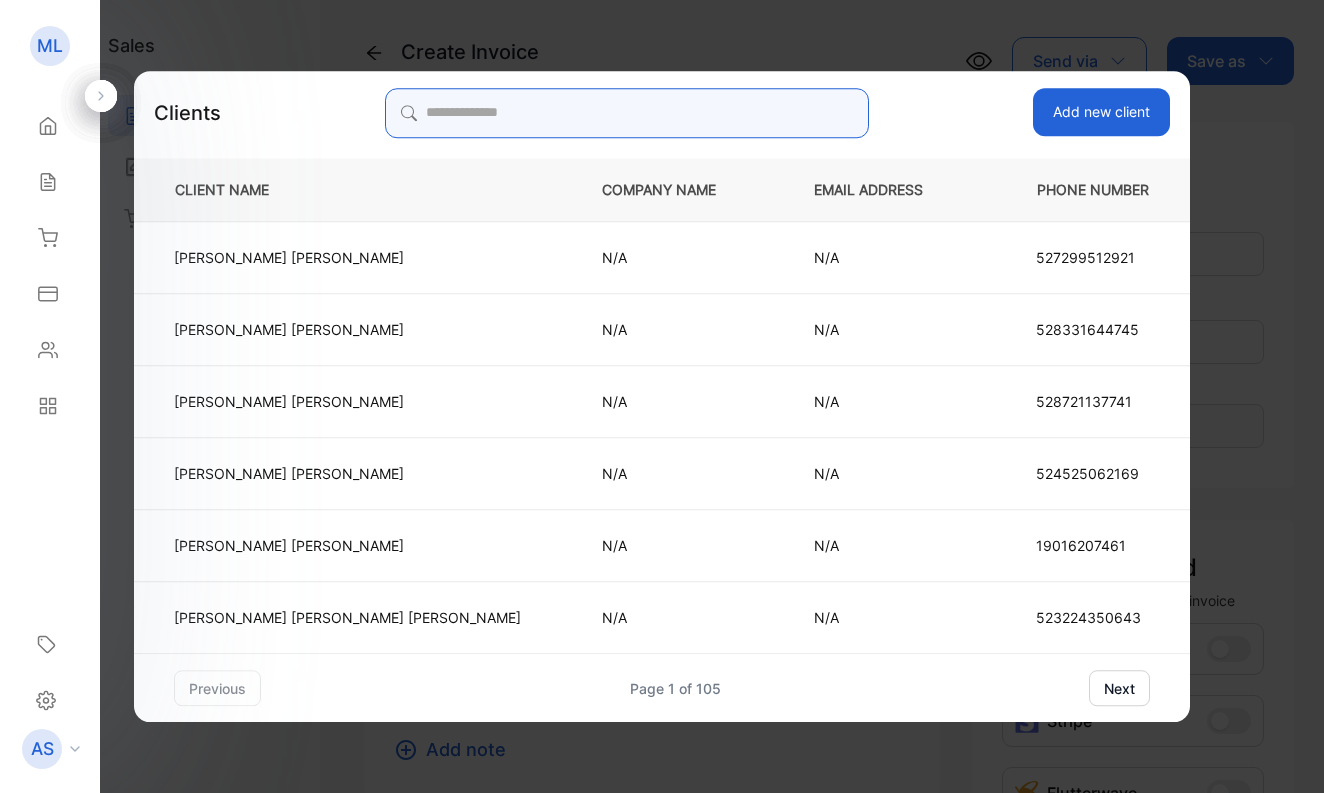 click at bounding box center (626, 113) 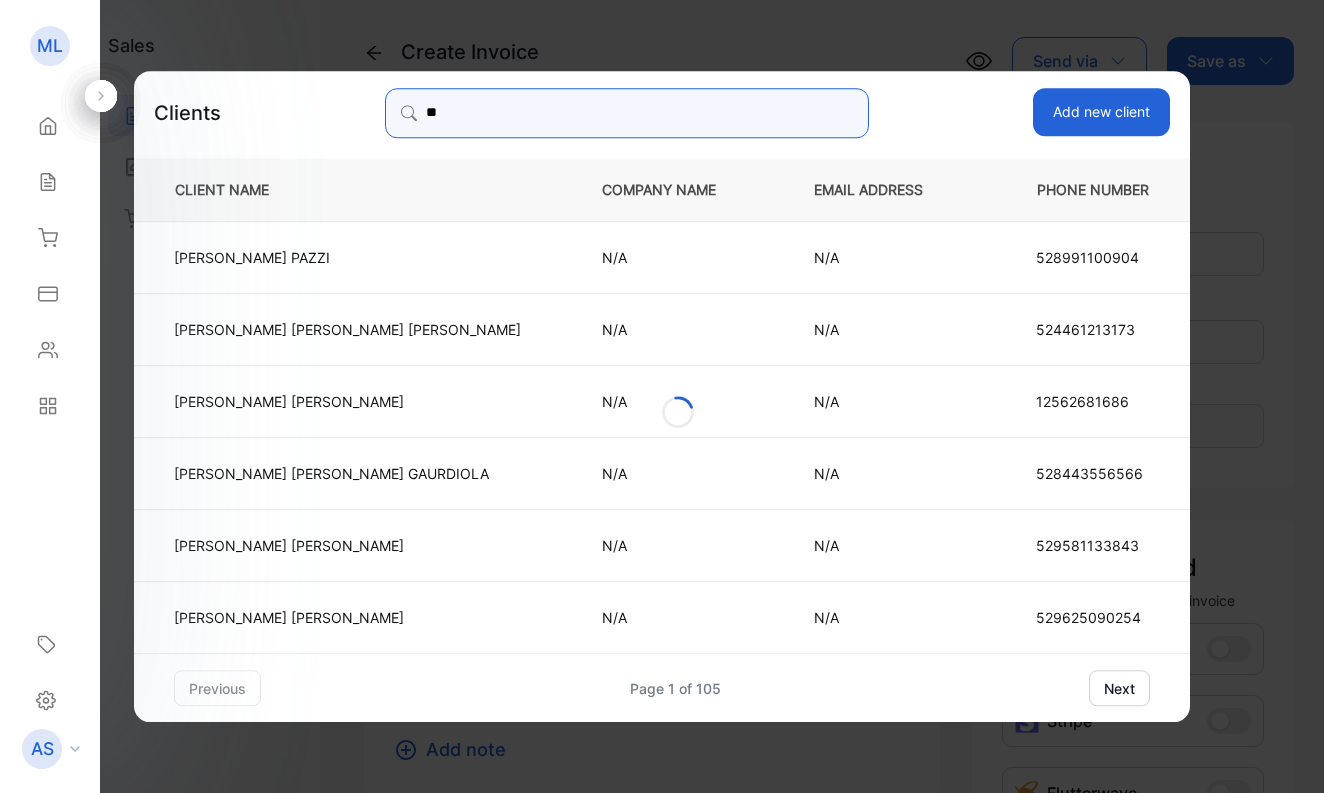 type on "*" 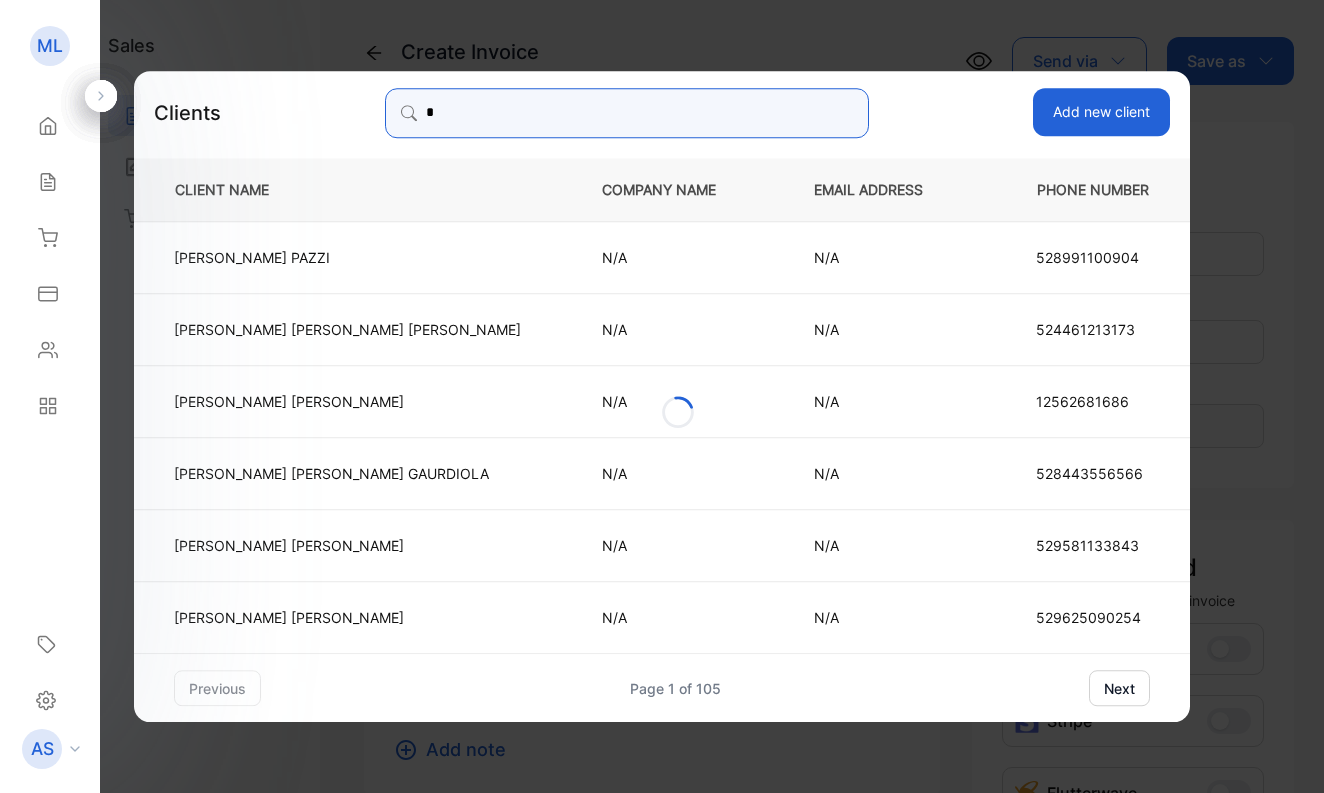 type 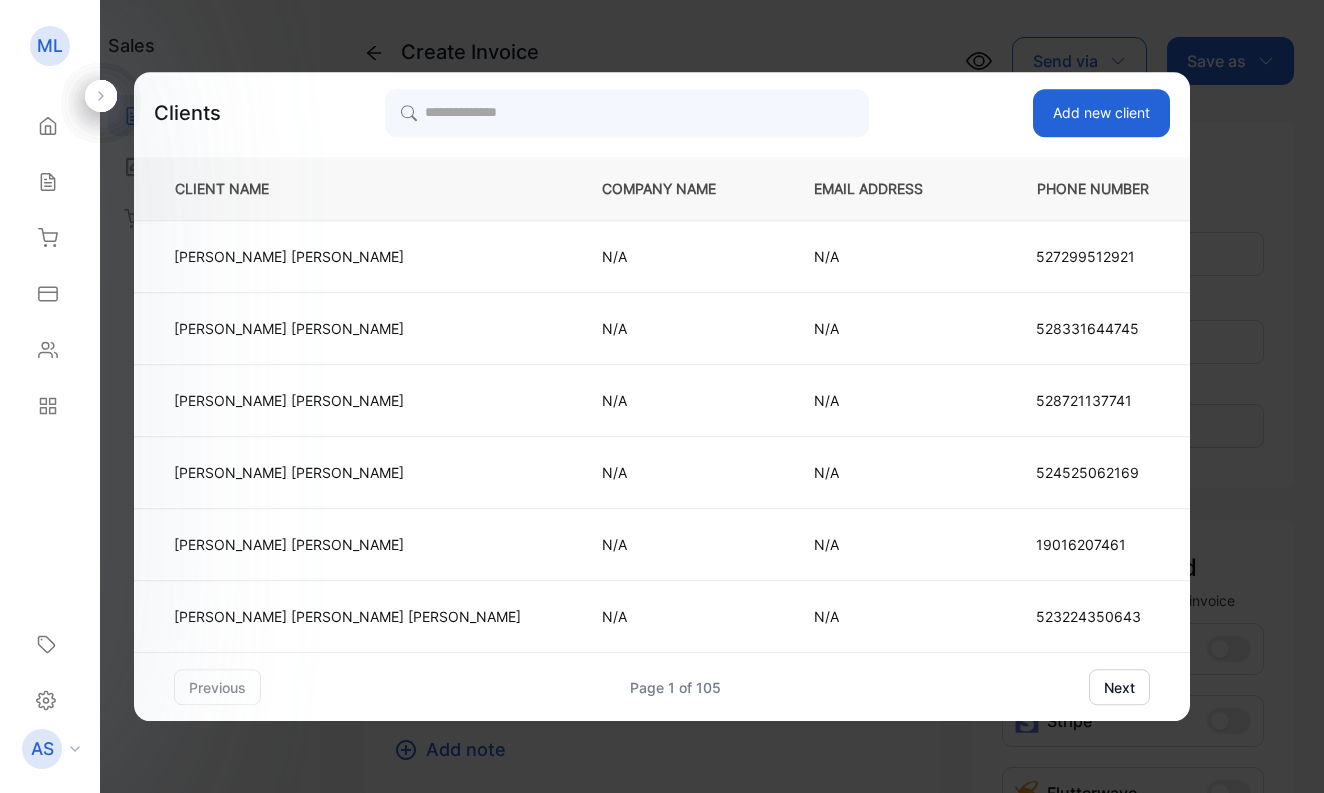 click on "Add new client" at bounding box center (1101, 113) 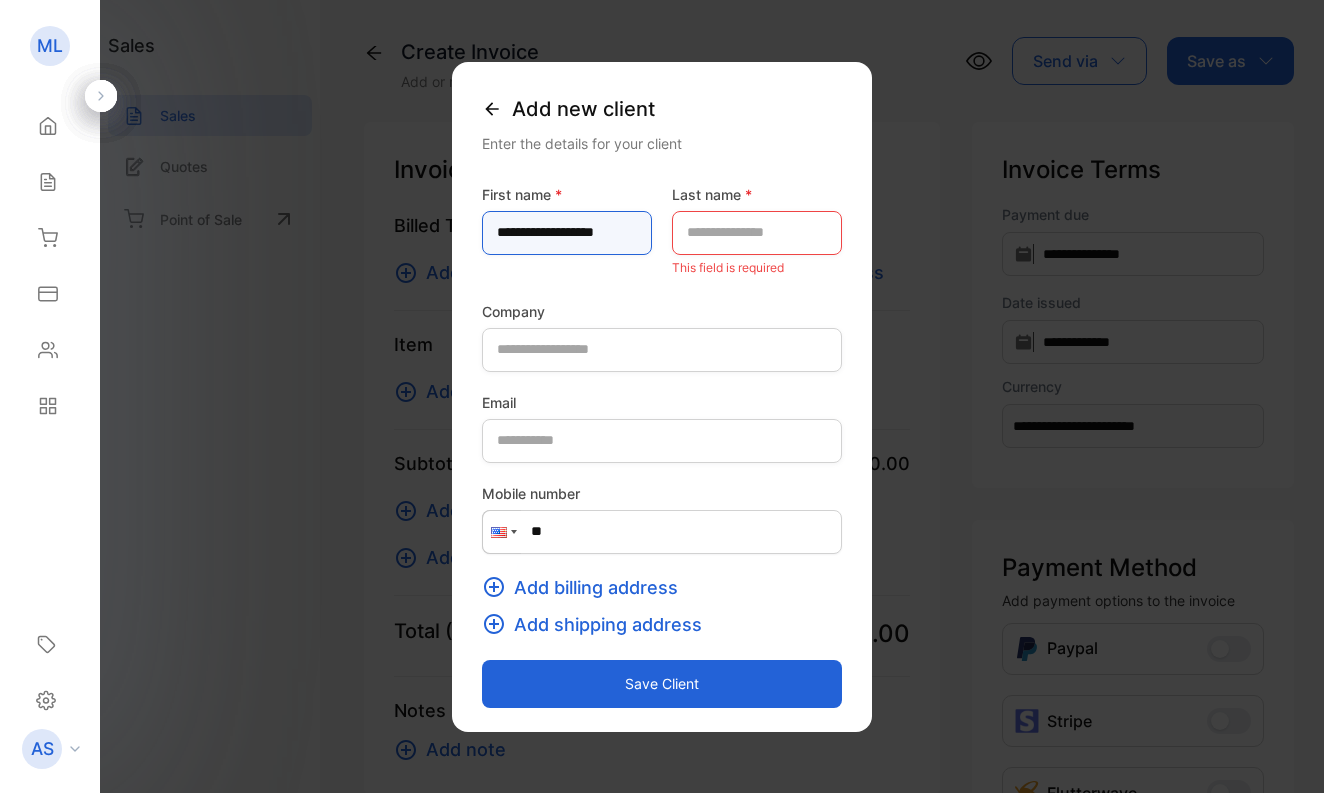 type on "**********" 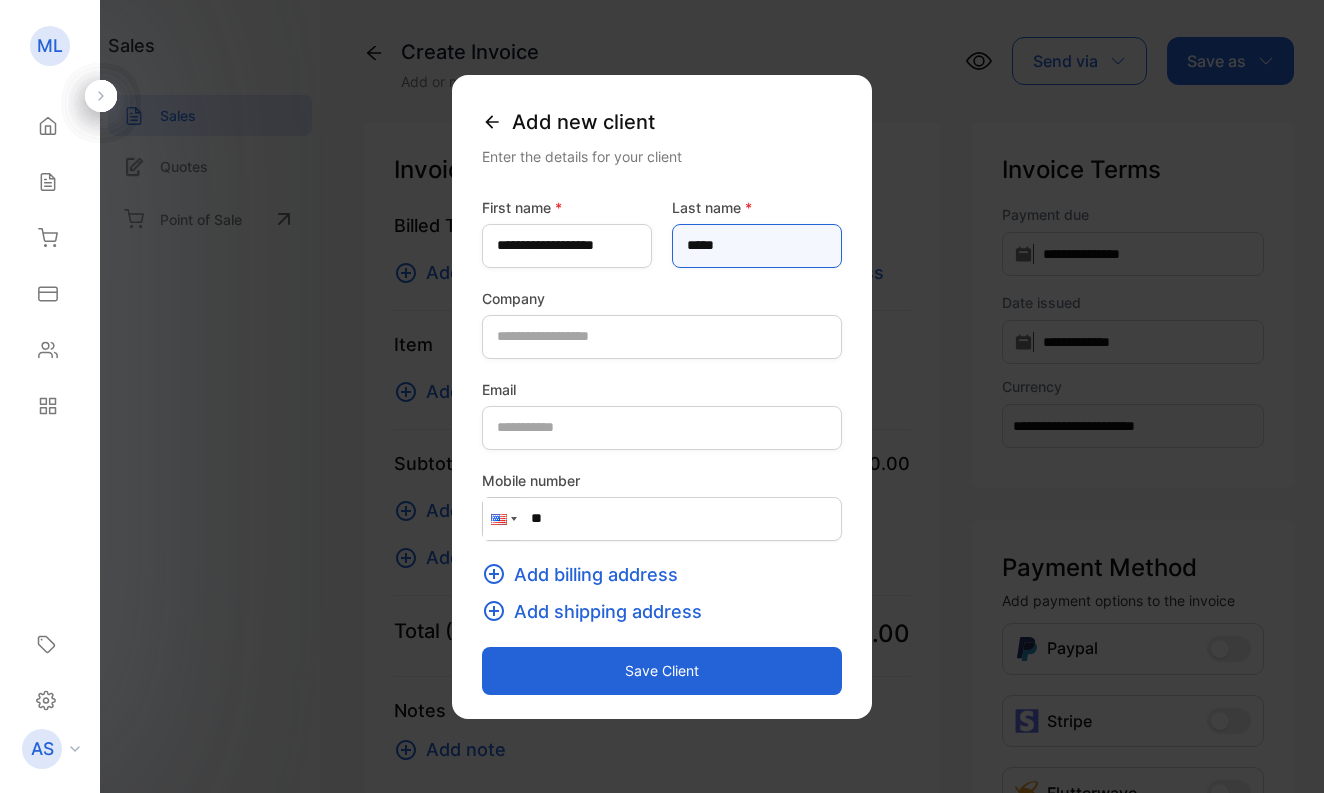 type on "*****" 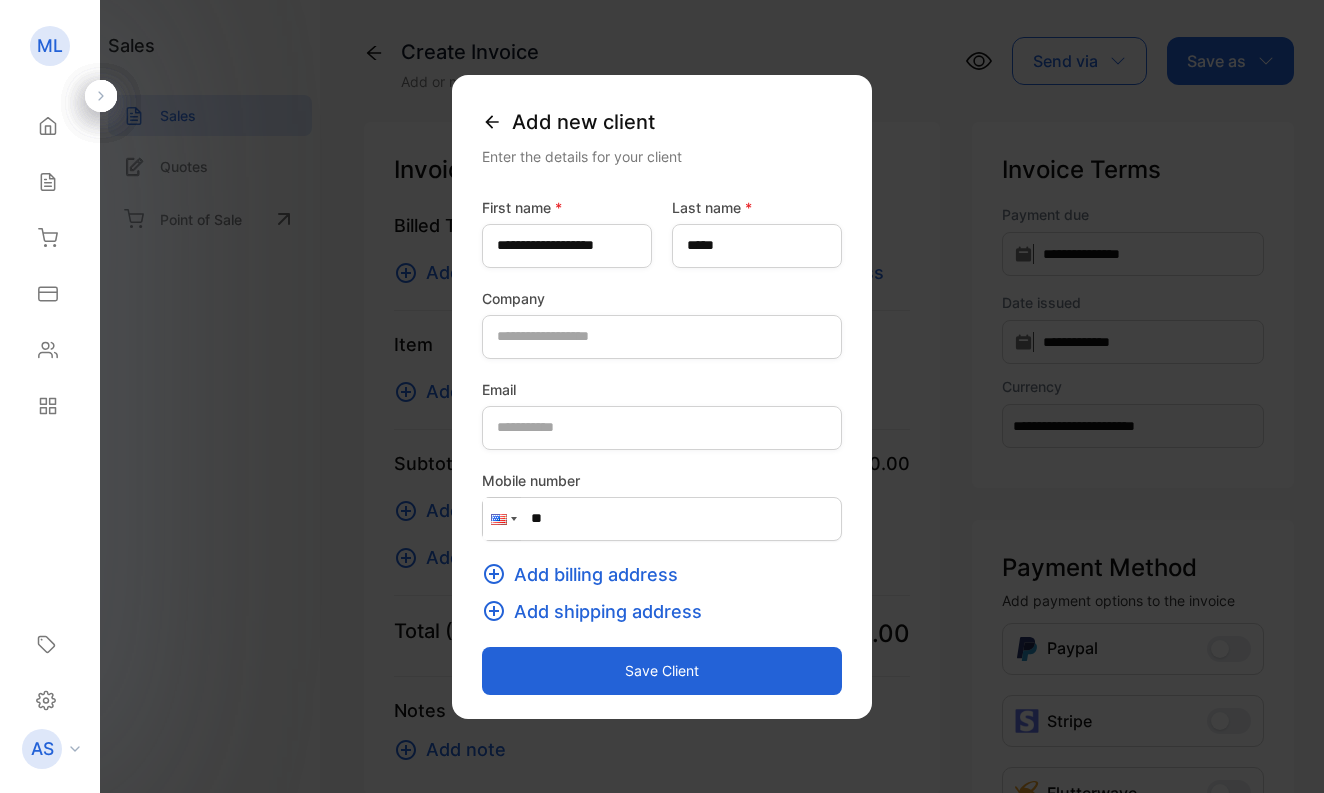 click at bounding box center [502, 519] 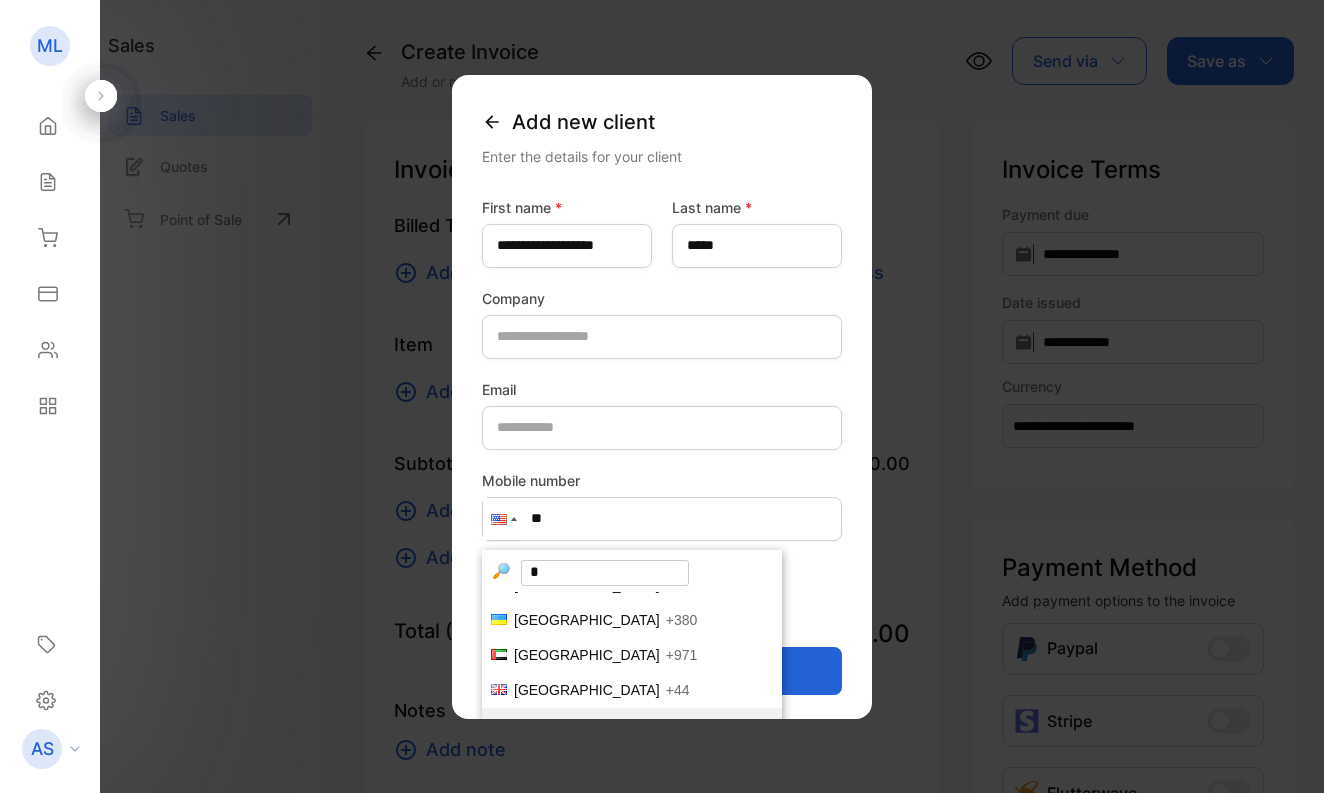scroll, scrollTop: 0, scrollLeft: 0, axis: both 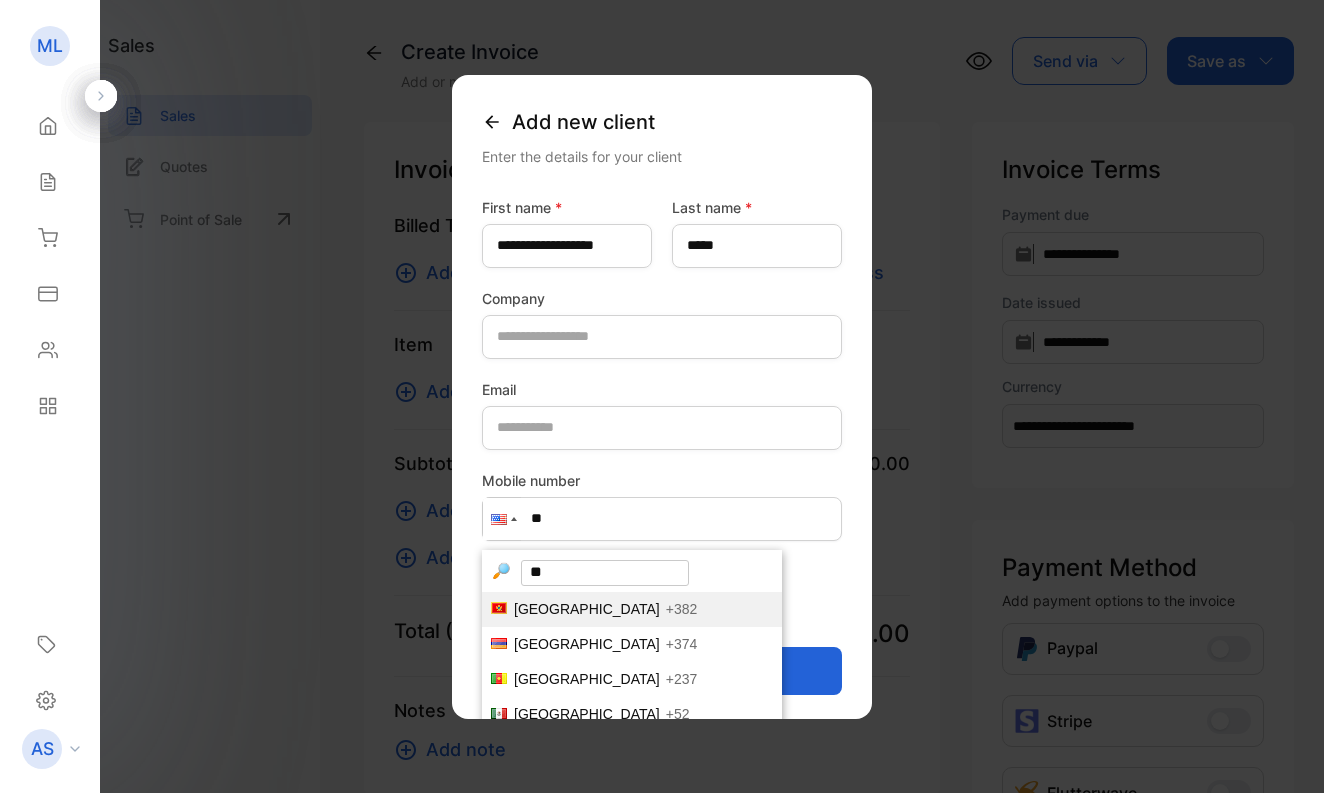 type on "***" 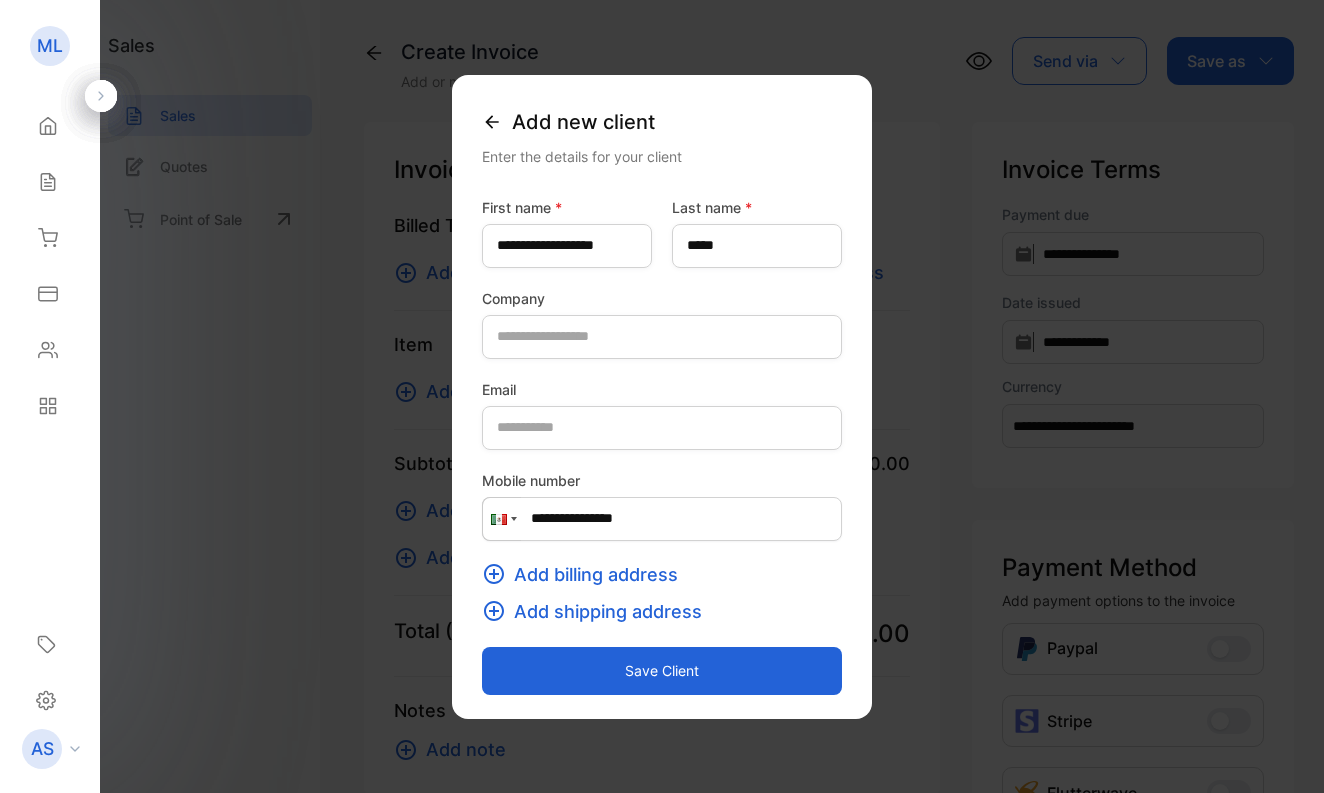 type on "**********" 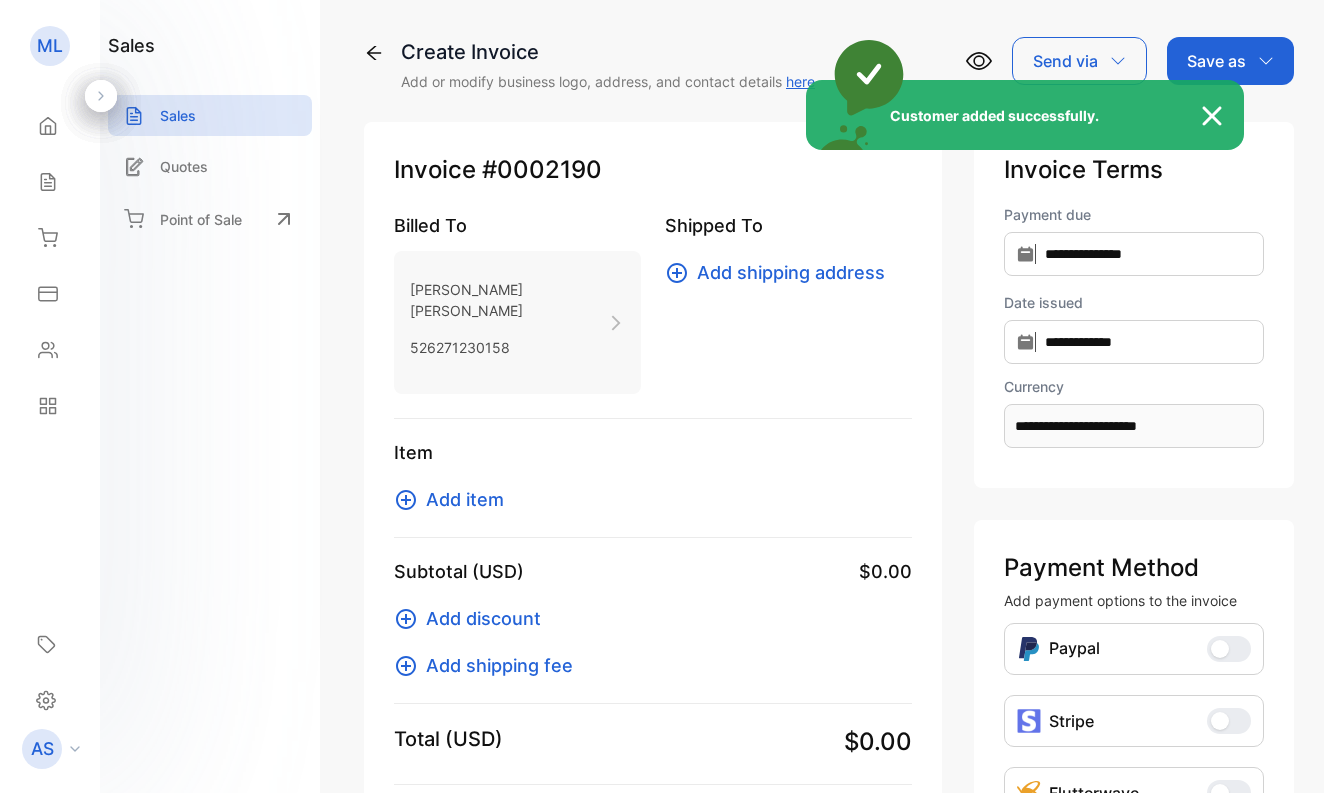 click on "Customer added successfully." at bounding box center (662, 396) 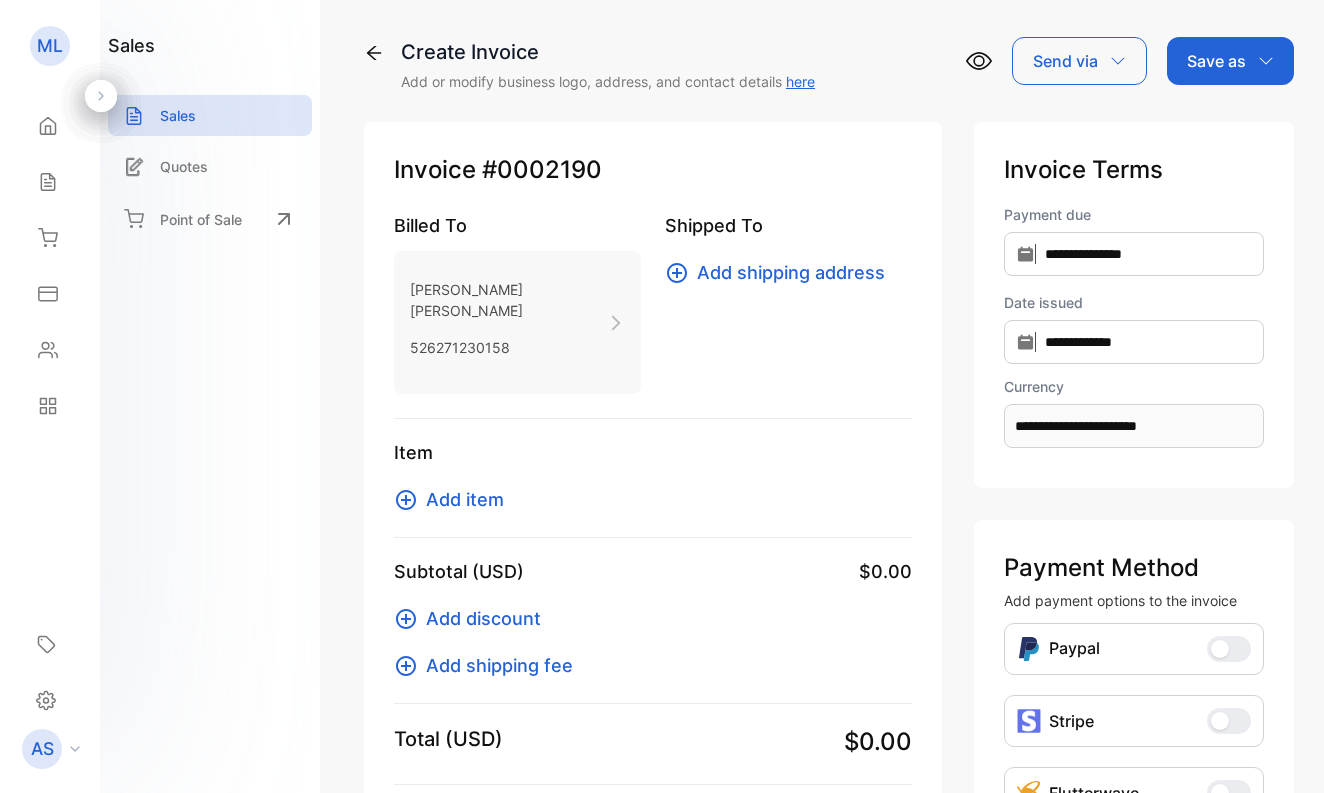click on "Add item" at bounding box center (465, 499) 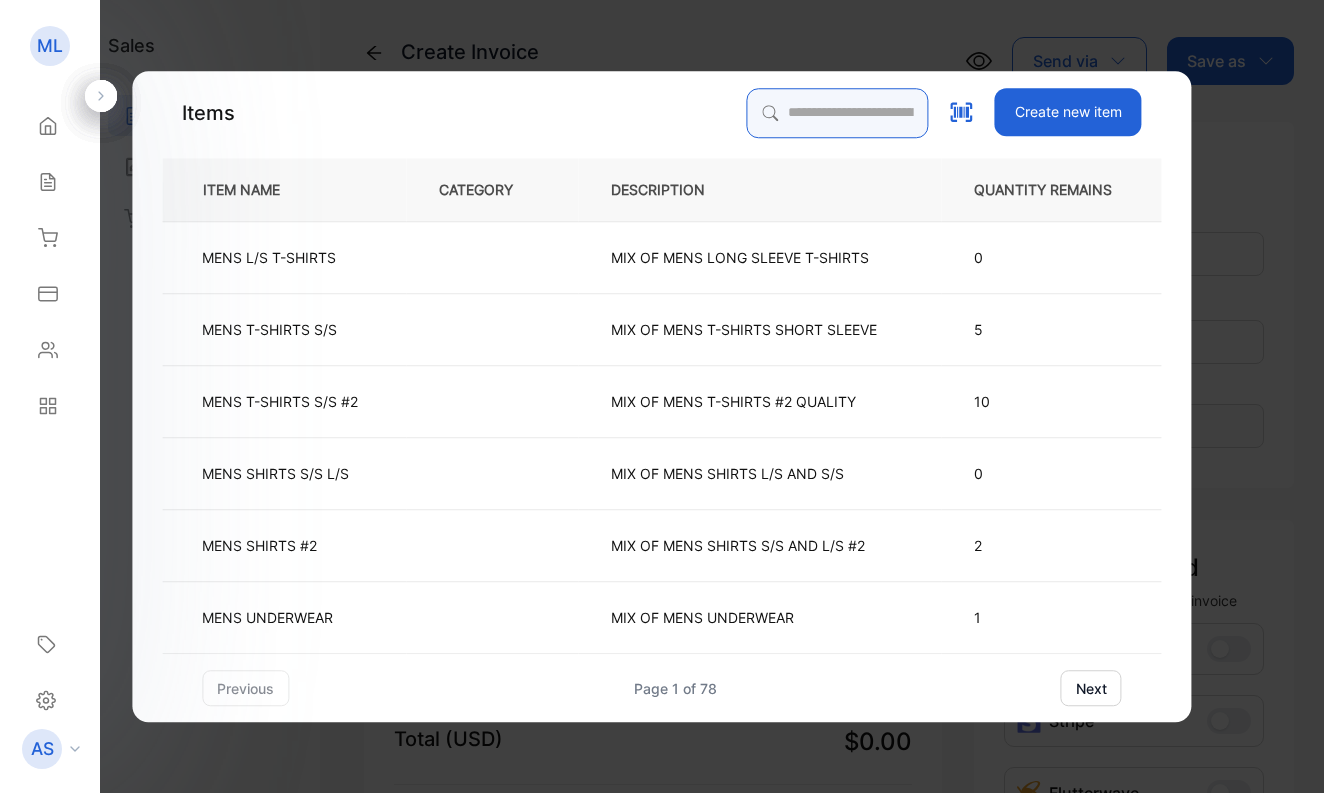 click at bounding box center [838, 113] 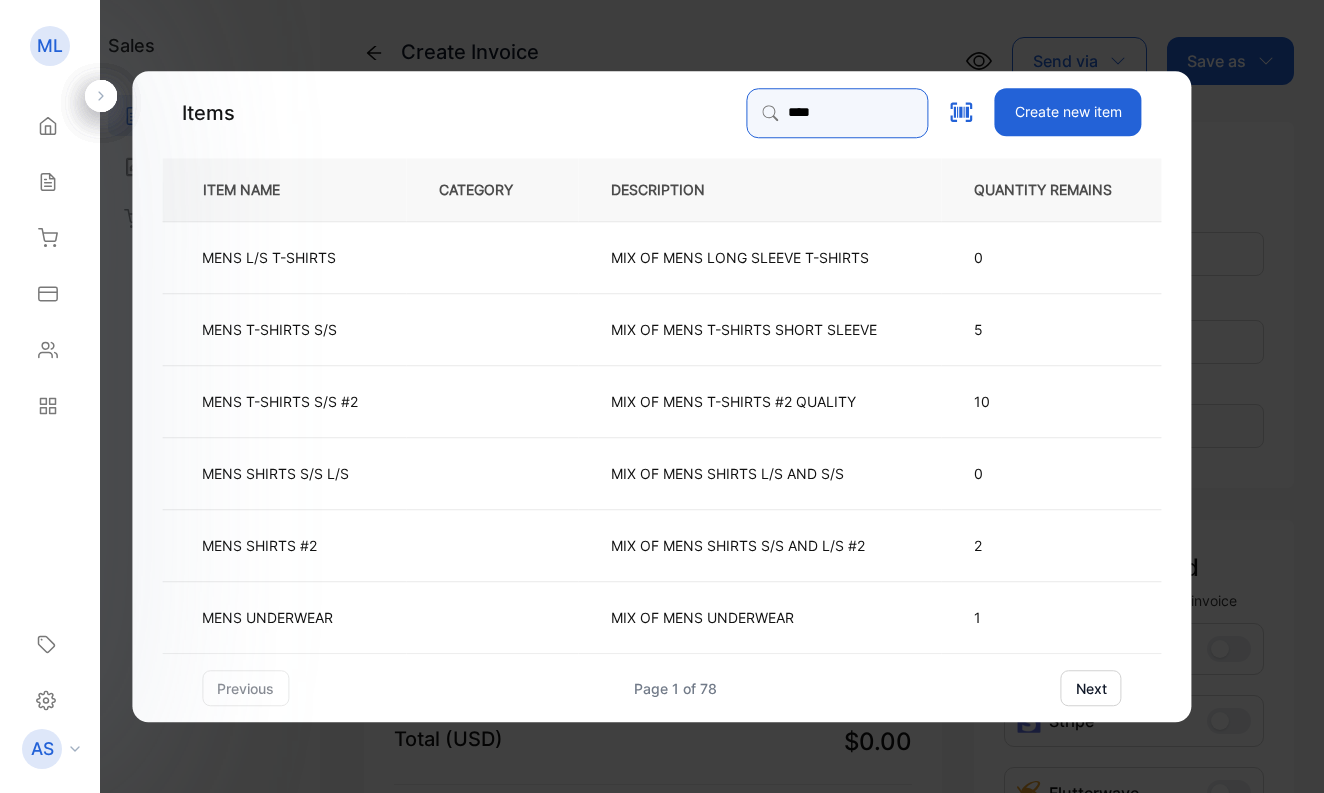 type on "****" 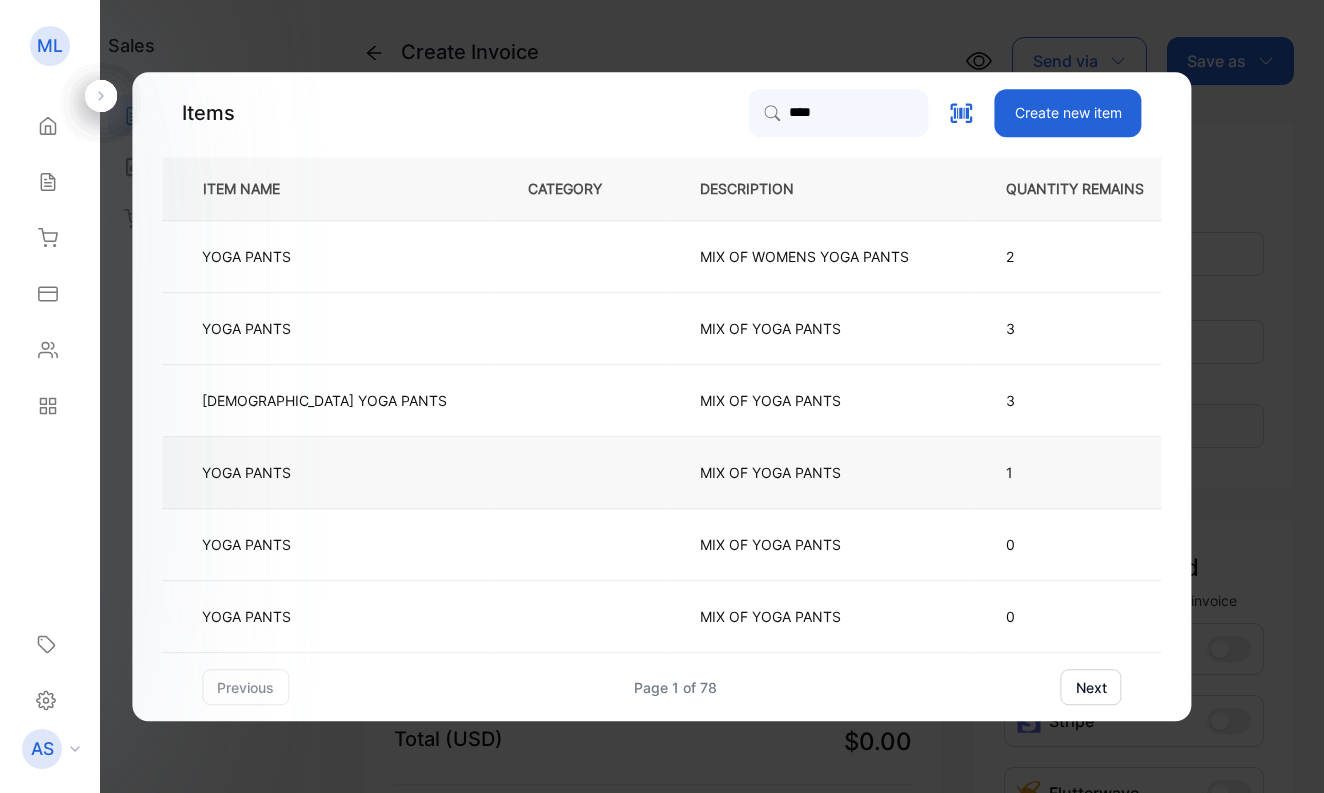 click on "YOGA PANTS" at bounding box center (253, 472) 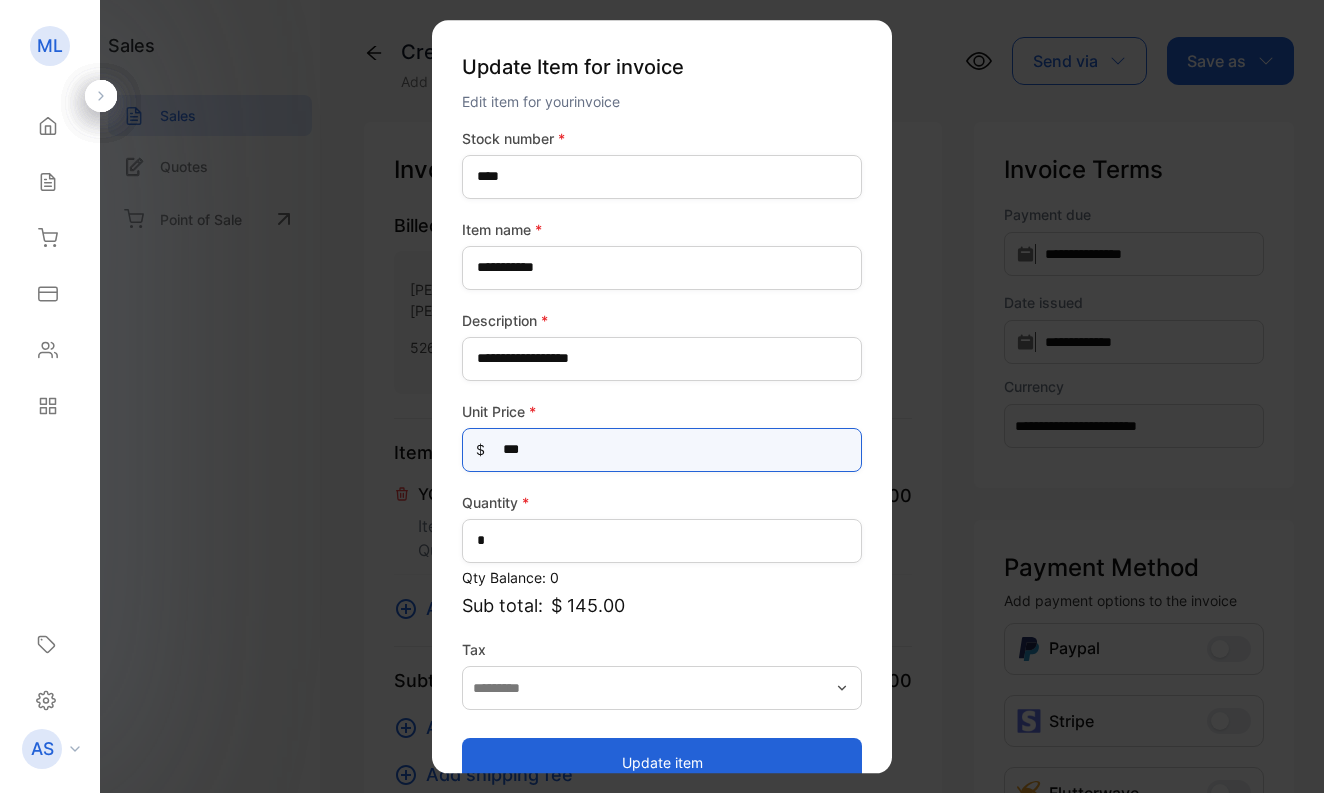 click on "***" at bounding box center [662, 450] 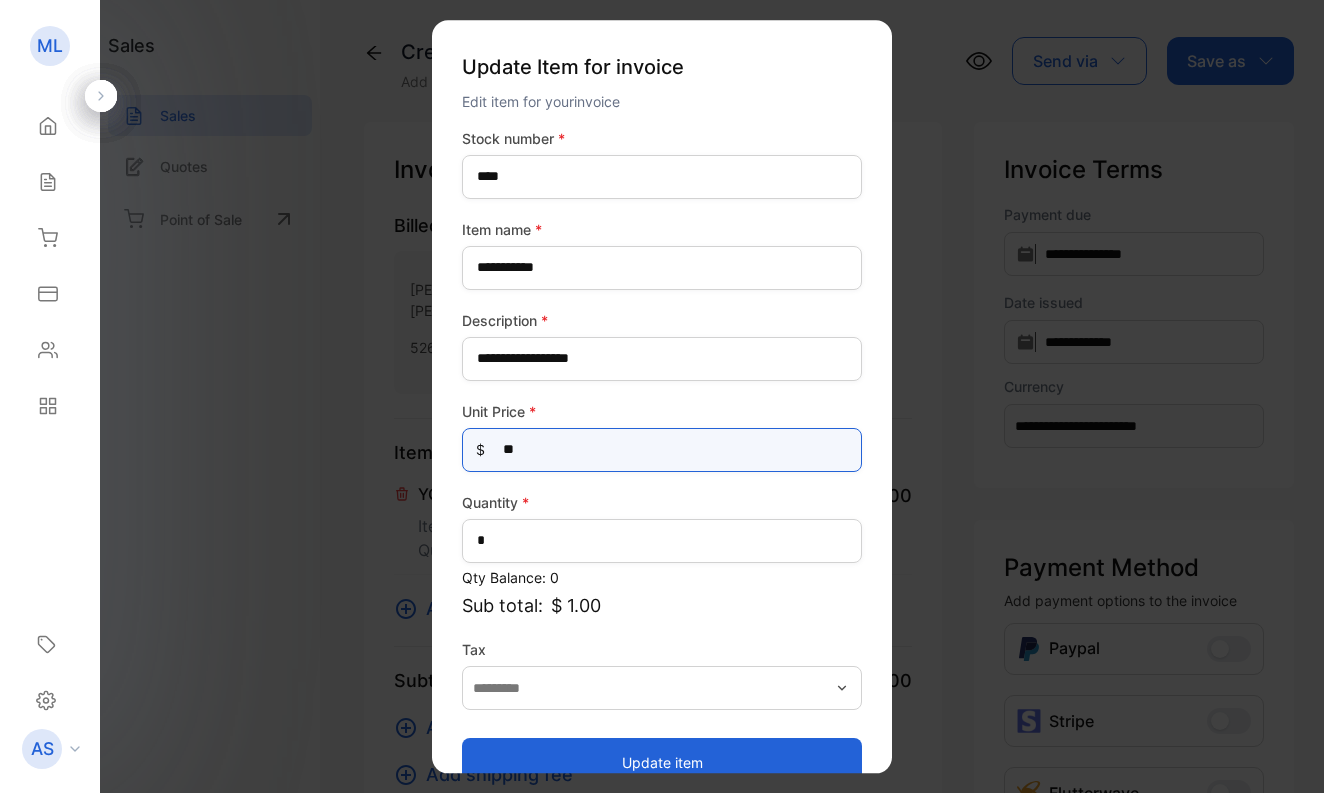 type on "***" 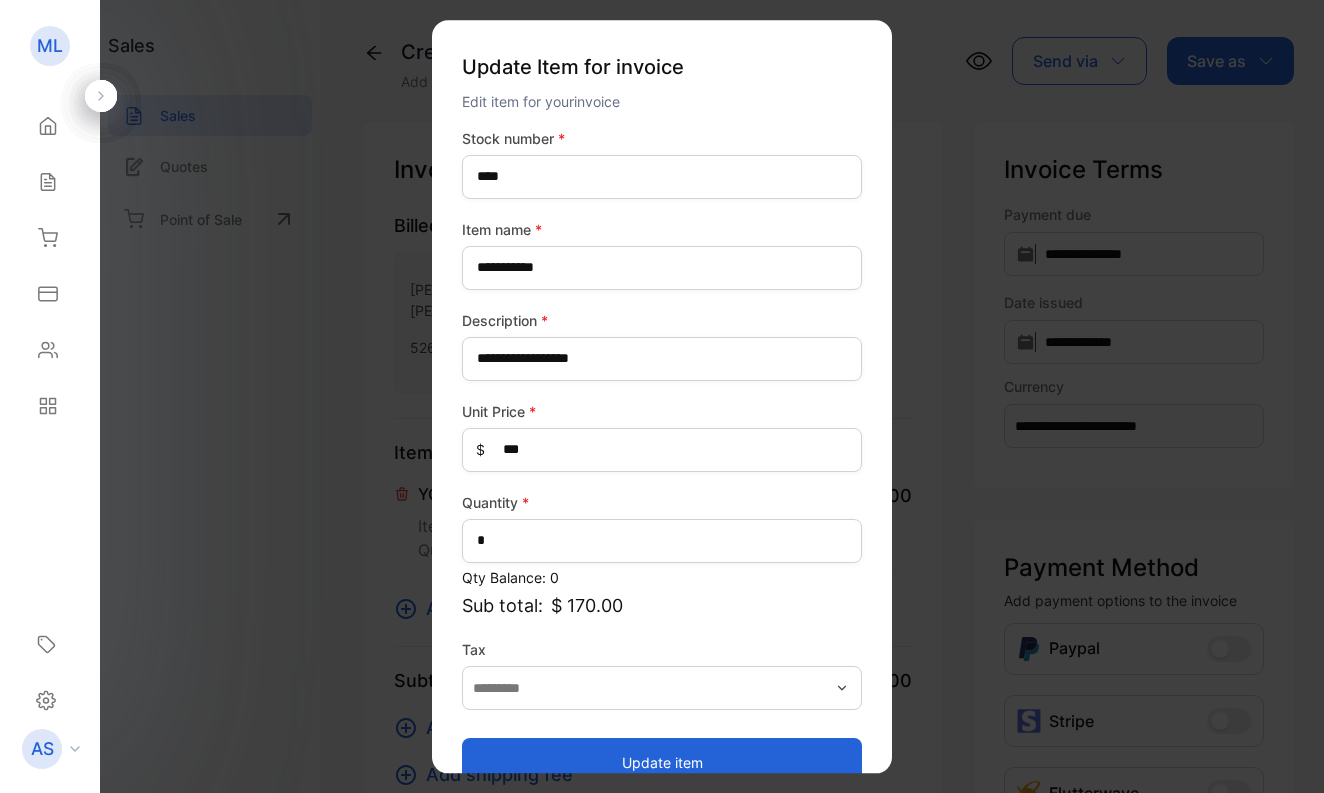 click on "Update item" at bounding box center (662, 762) 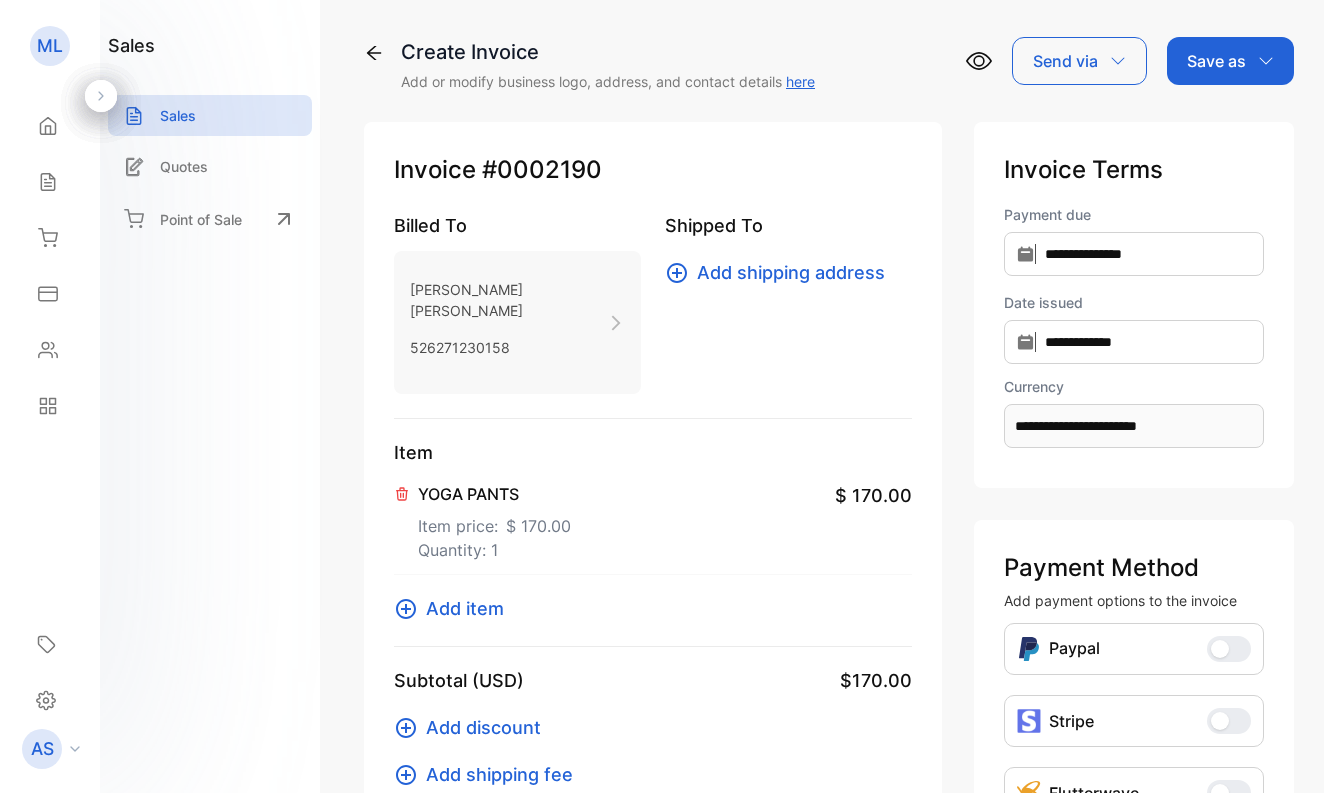 scroll, scrollTop: 0, scrollLeft: 0, axis: both 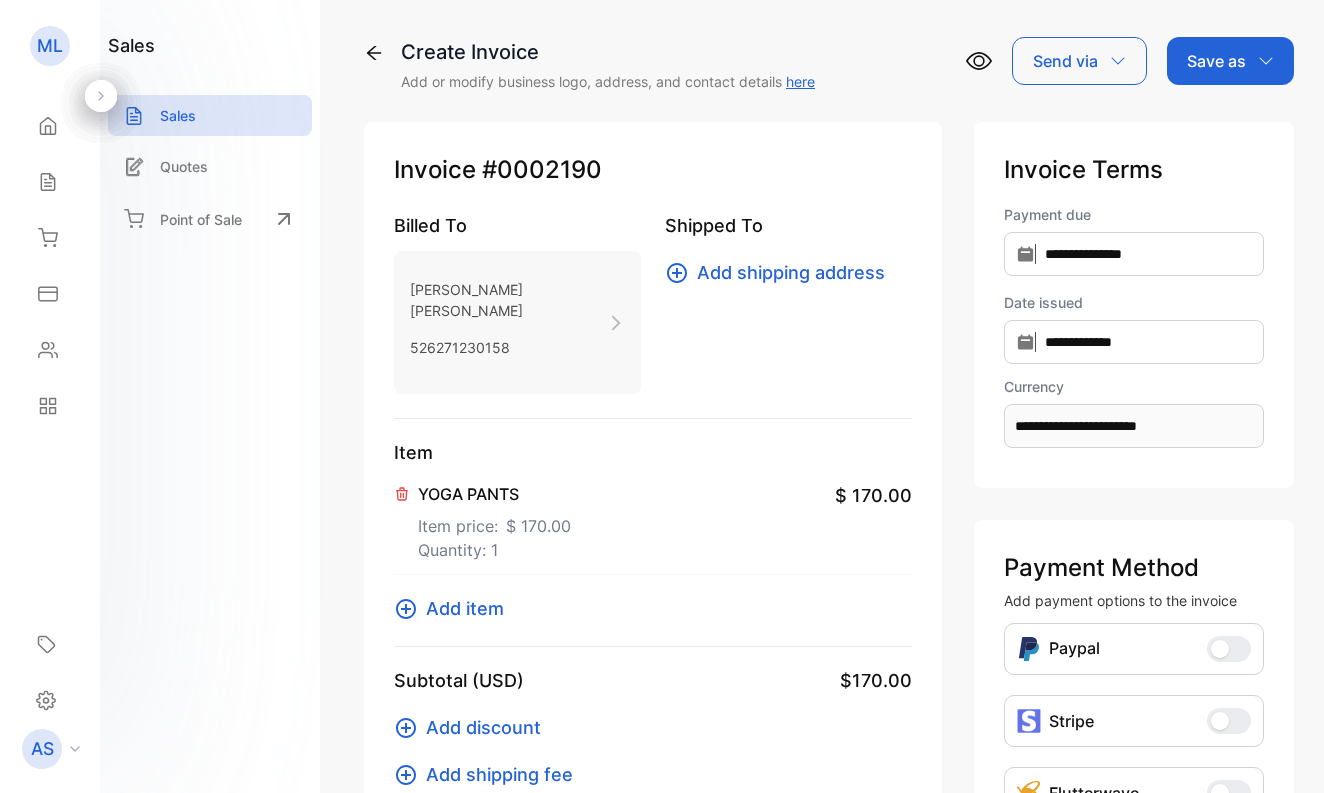 click on "Save as" at bounding box center (1216, 61) 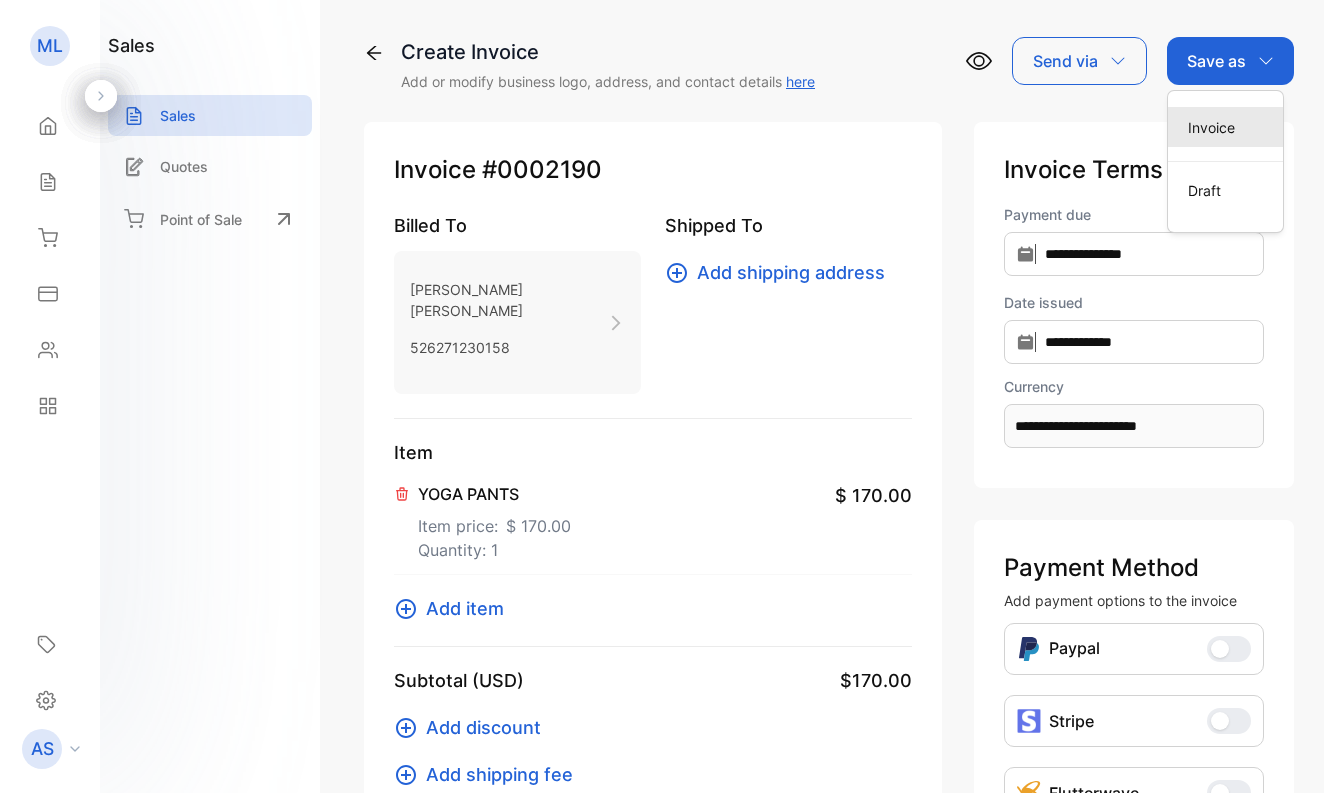 click on "Invoice" at bounding box center [1225, 127] 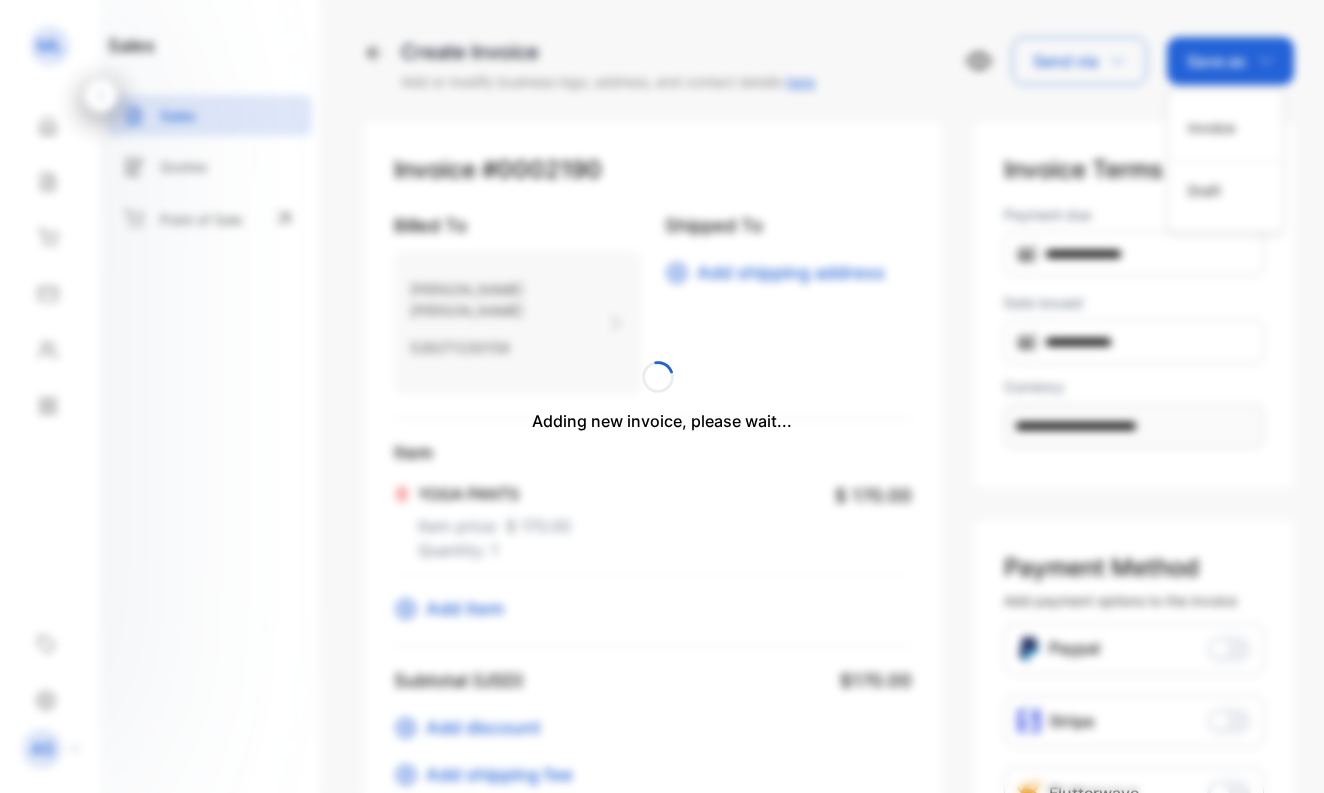 type 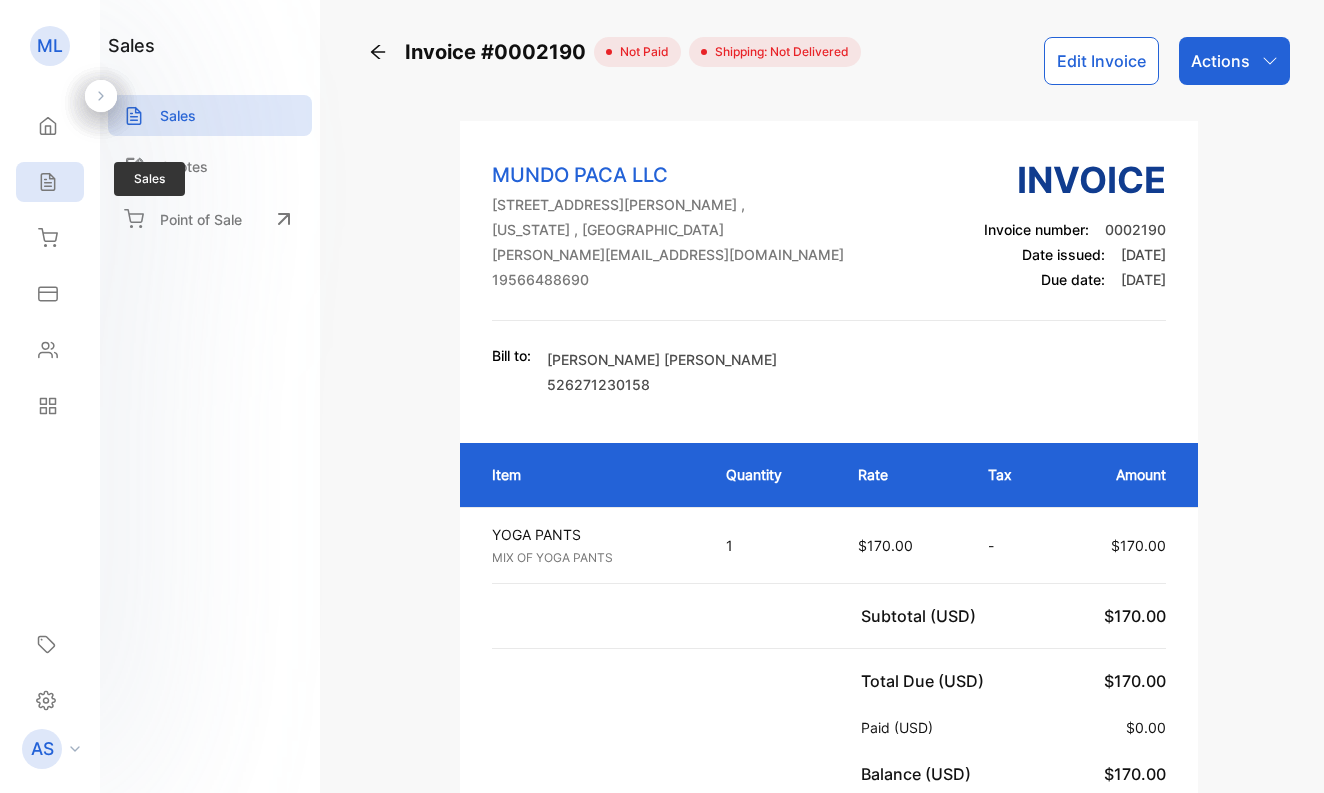 click 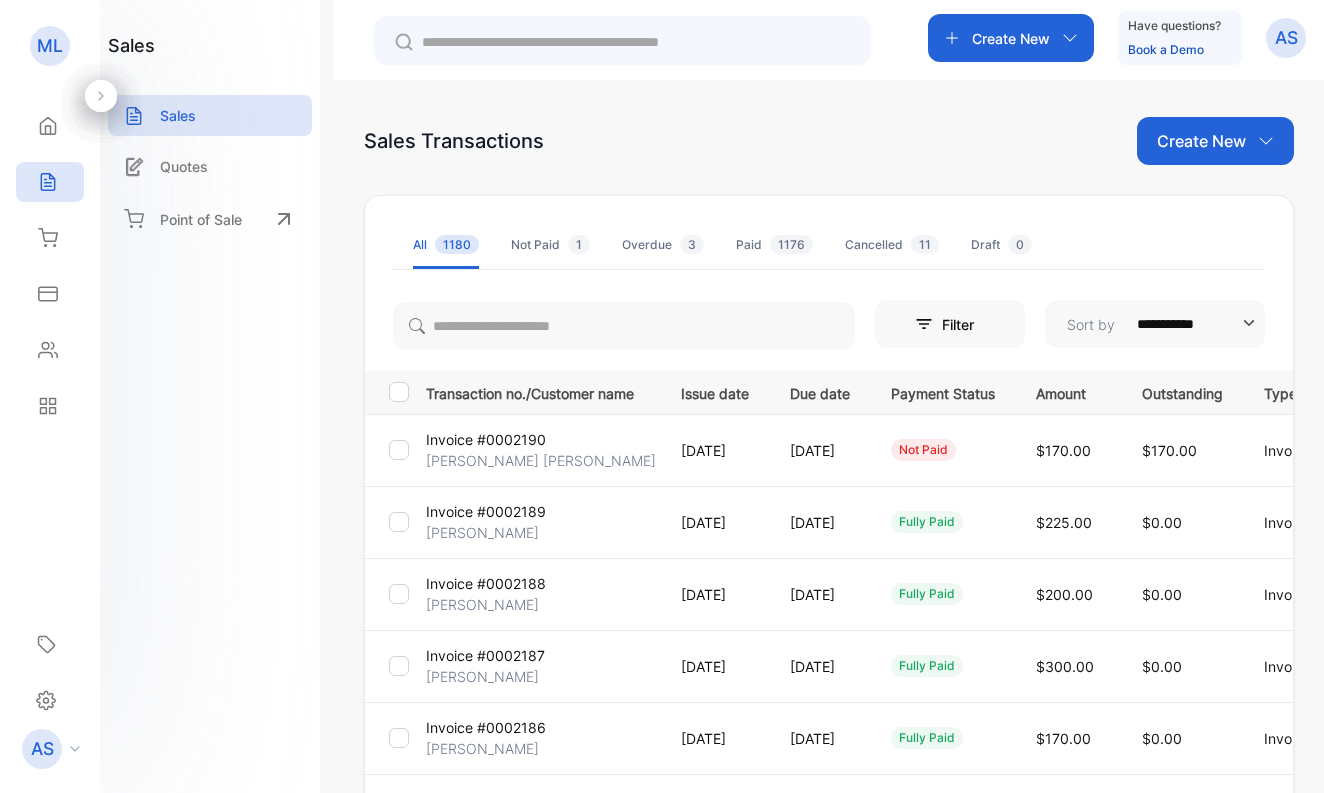 click on "Create New" at bounding box center (1201, 141) 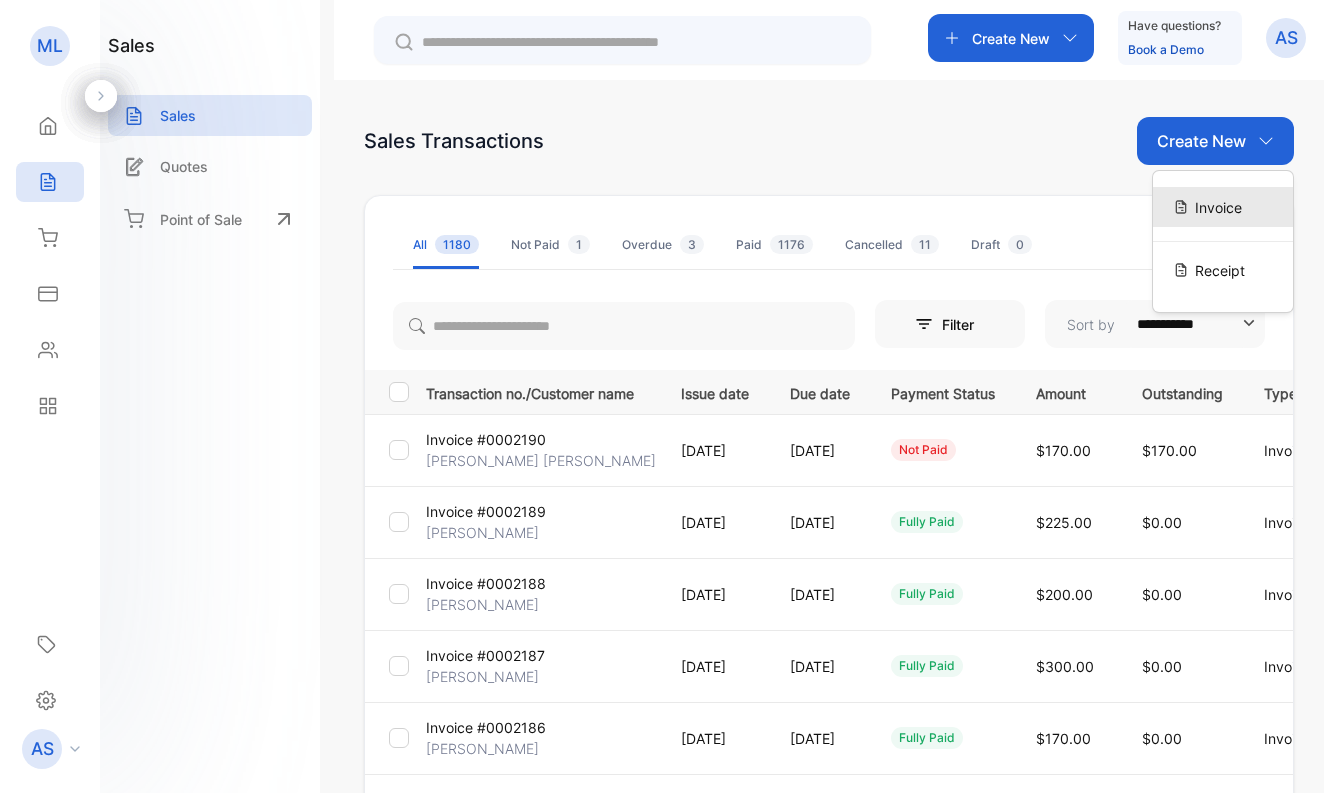 click on "Invoice" at bounding box center [1218, 207] 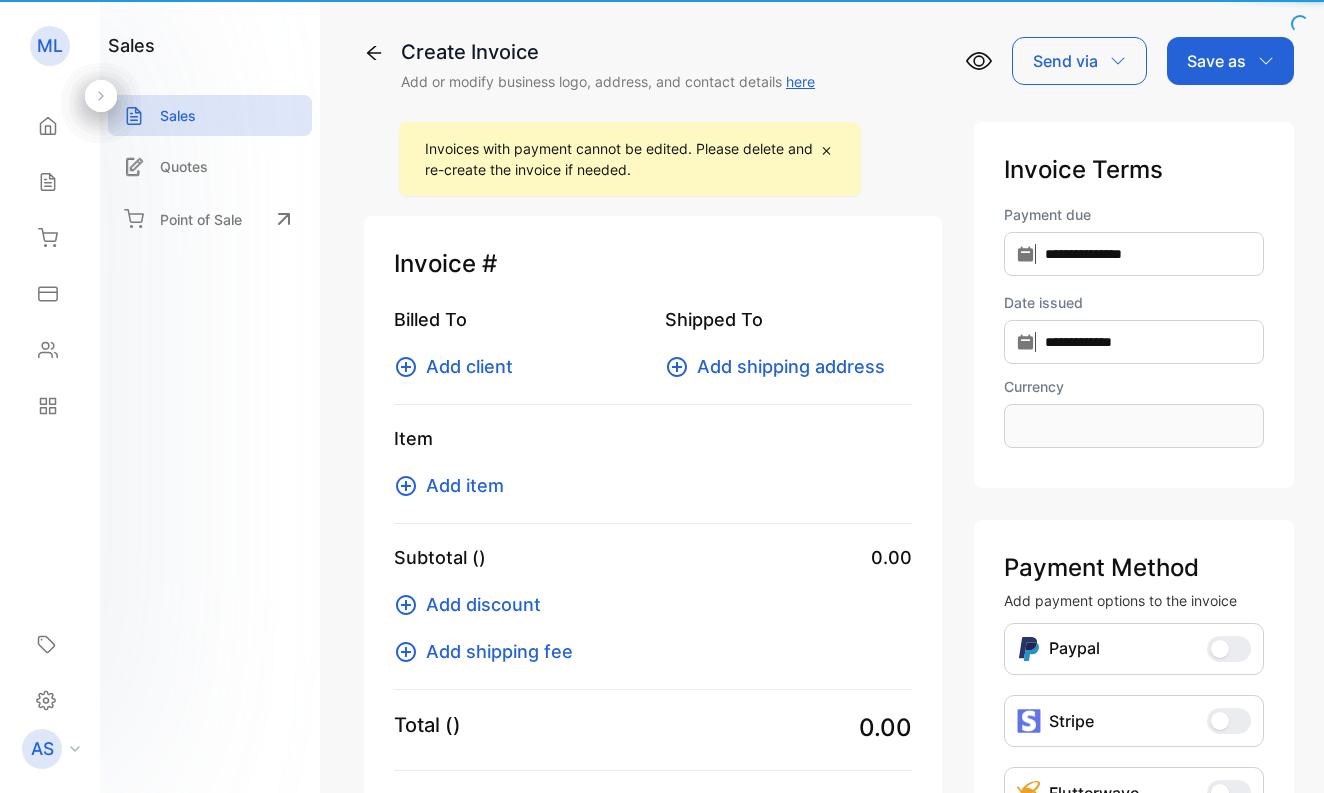 type on "**********" 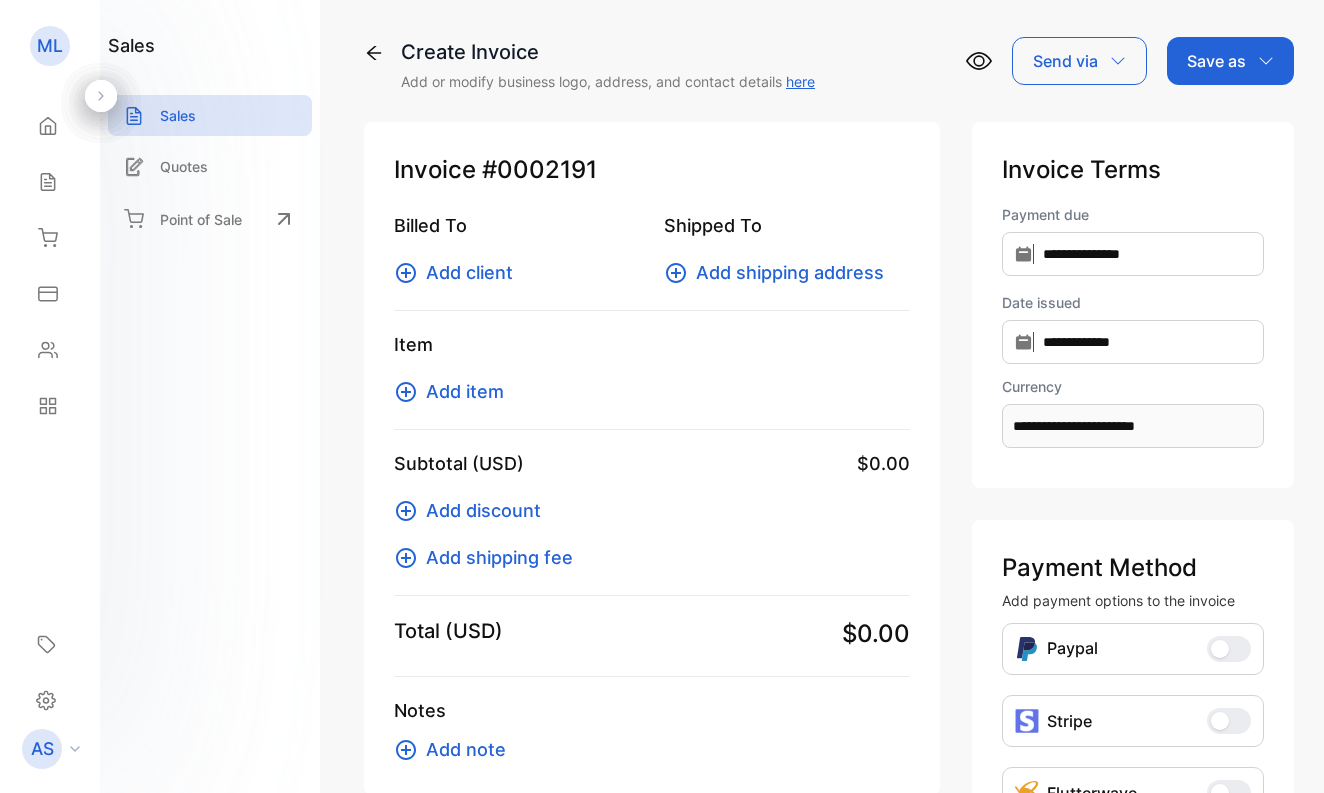 click on "Add client" at bounding box center (469, 272) 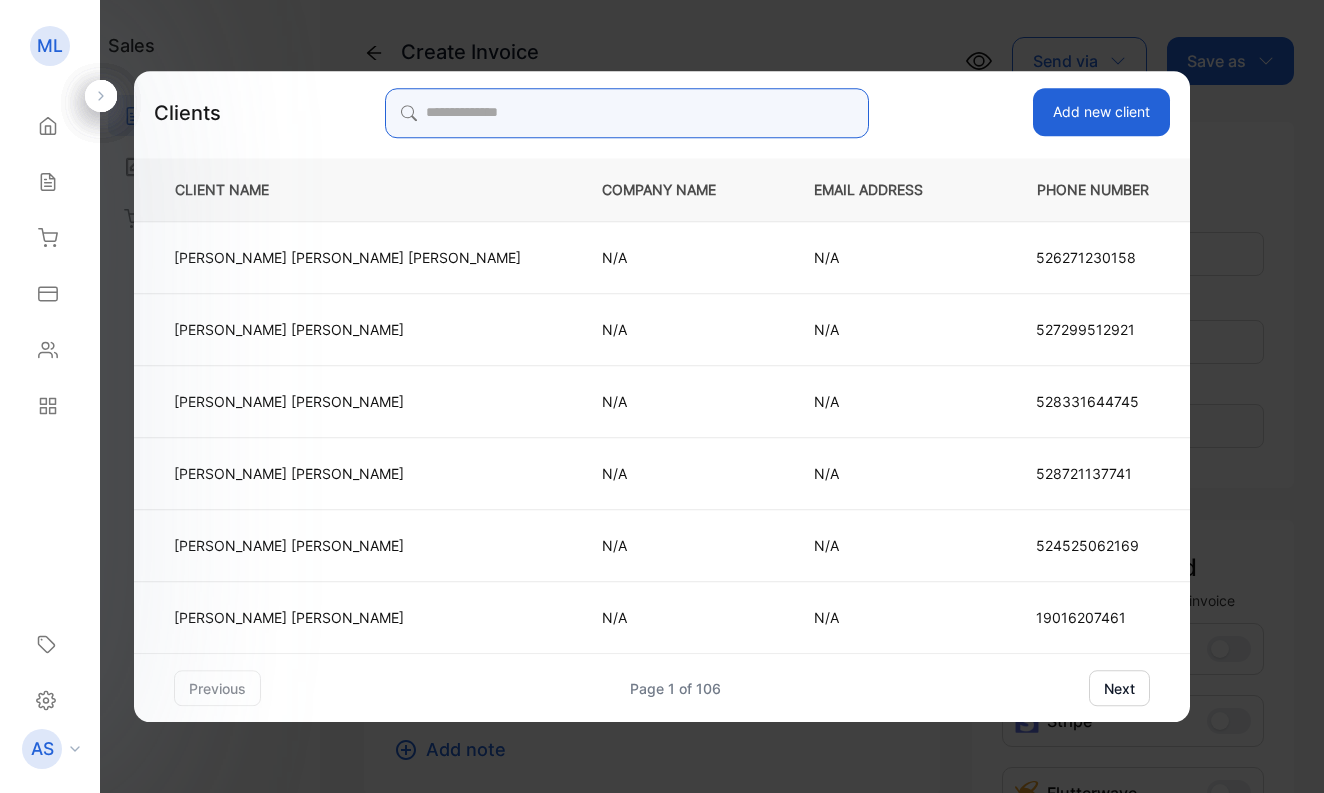 click at bounding box center (626, 113) 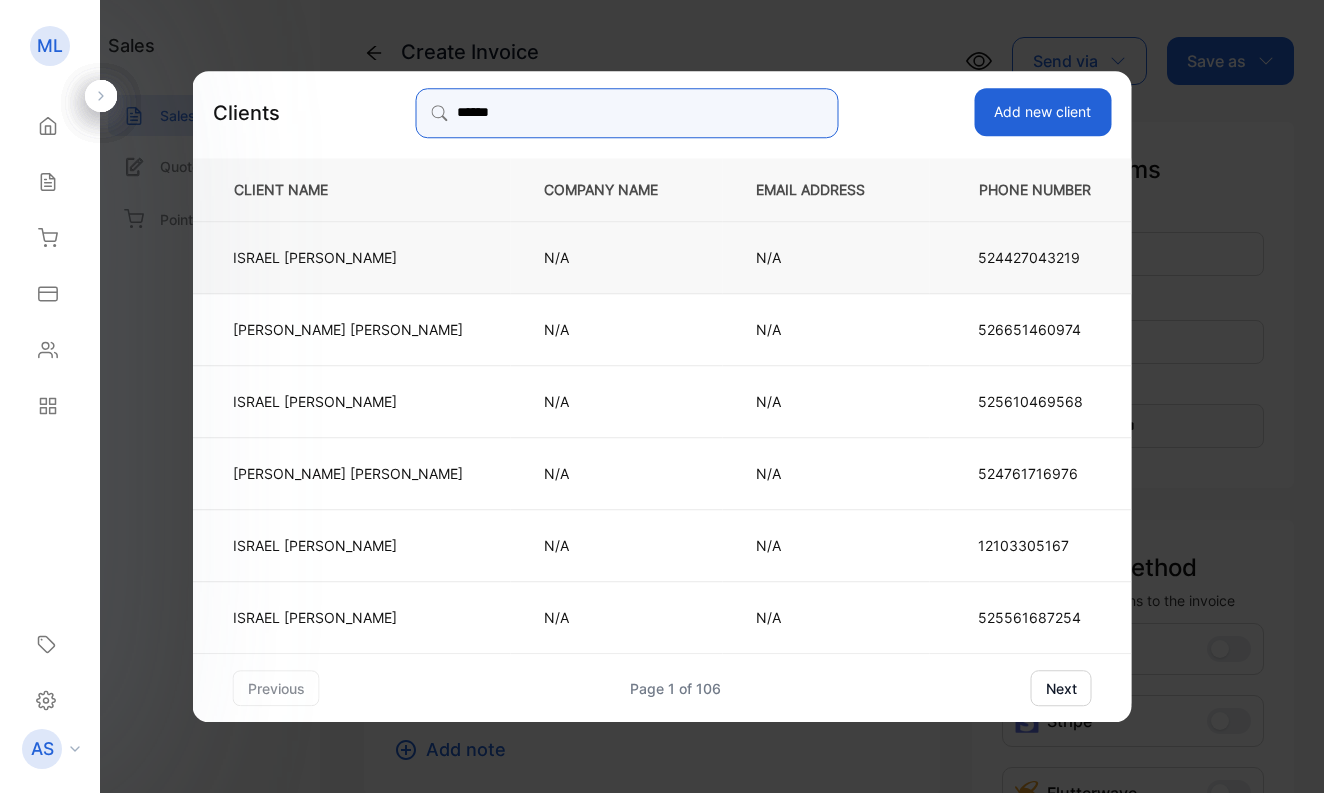 type on "******" 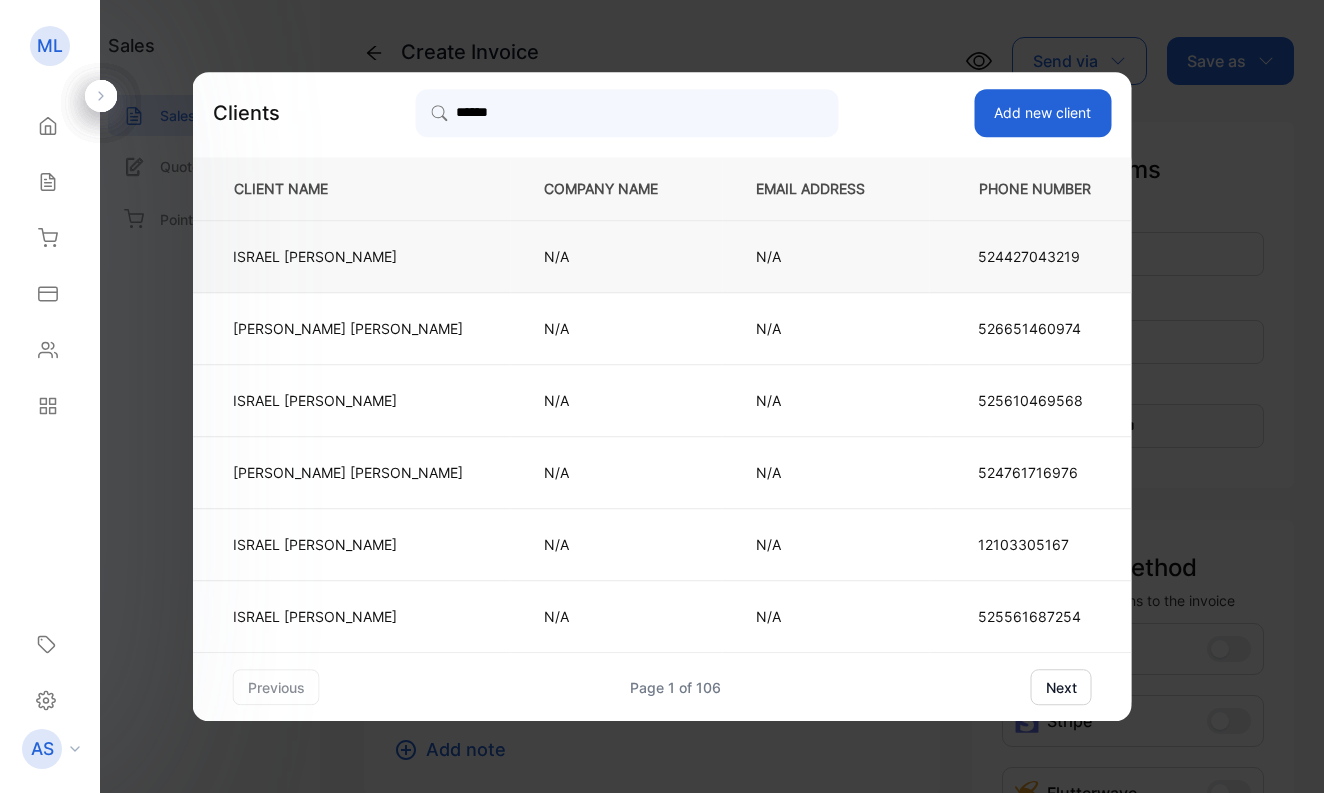 click on "[PERSON_NAME]" at bounding box center (348, 256) 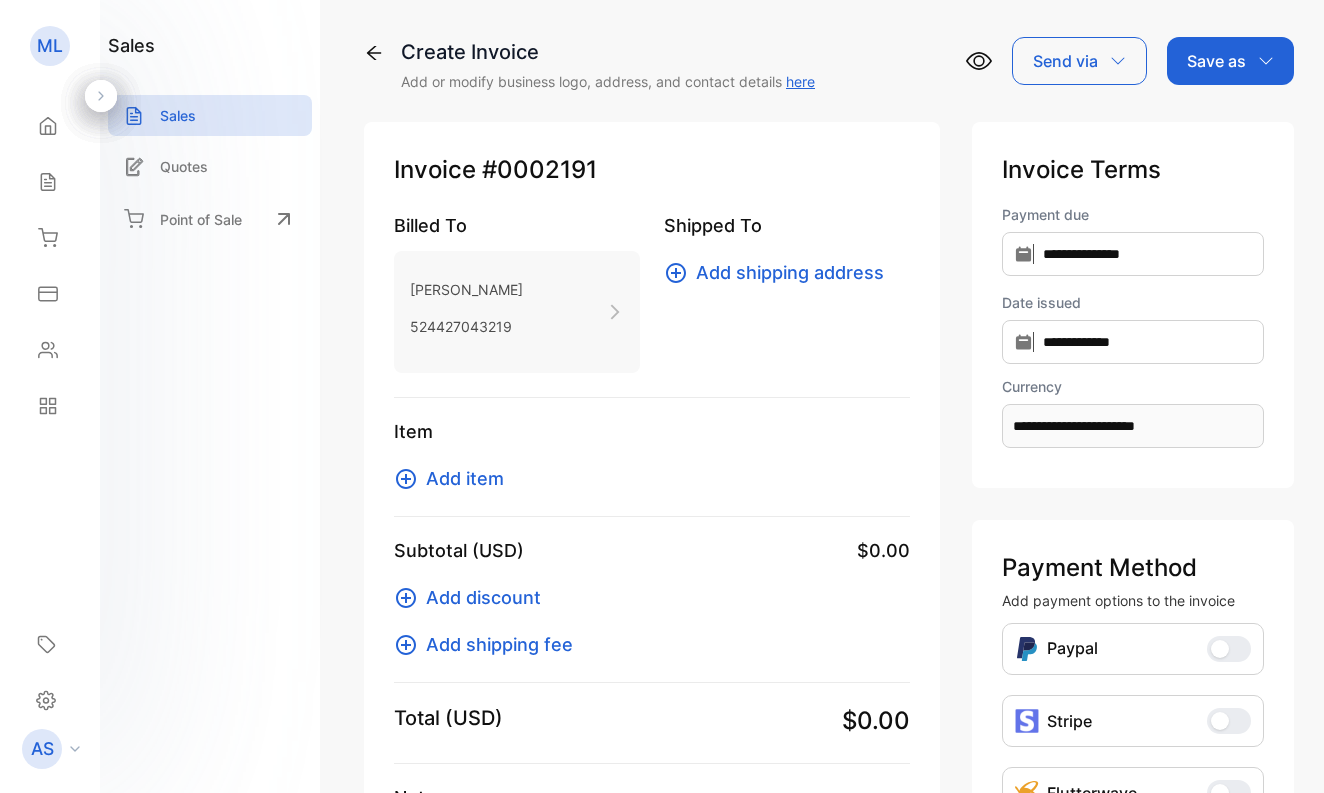 click on "Add item" at bounding box center (465, 478) 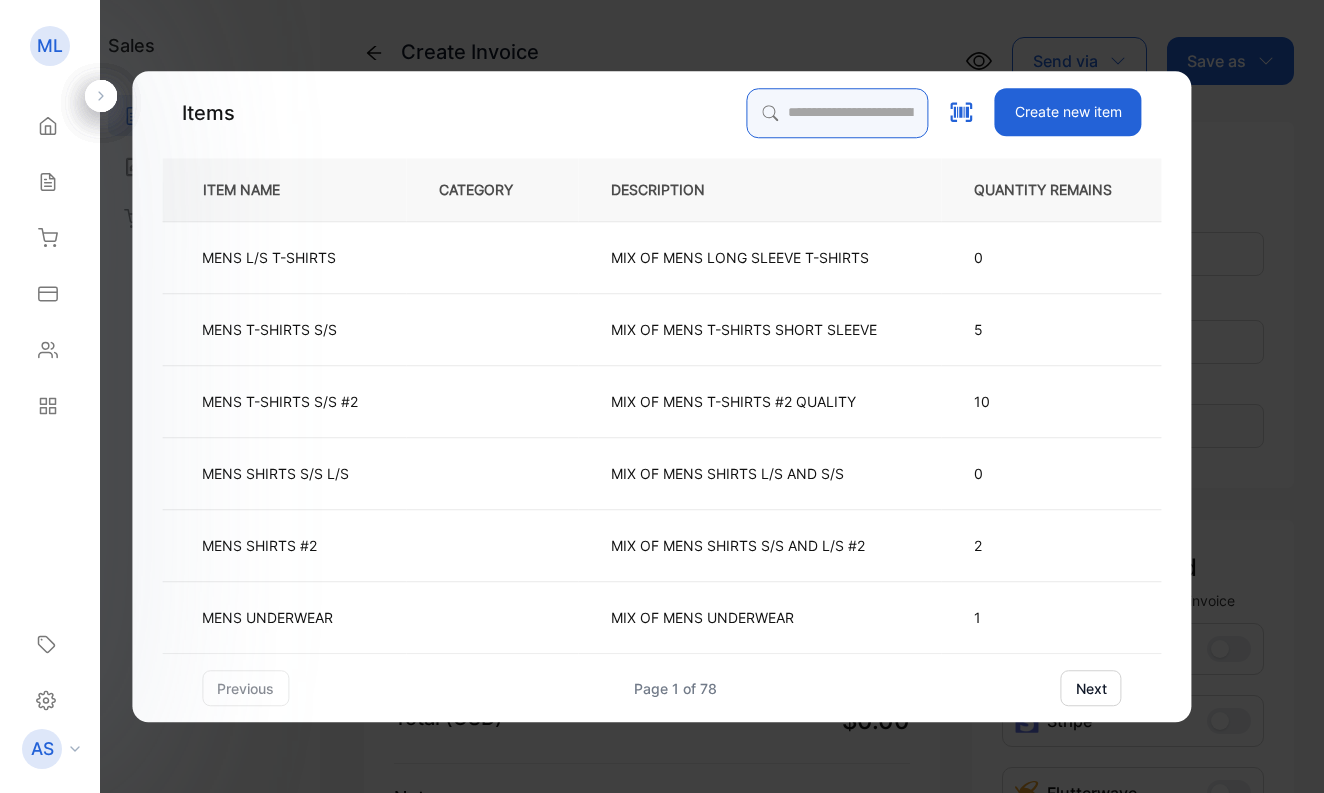 click at bounding box center (838, 113) 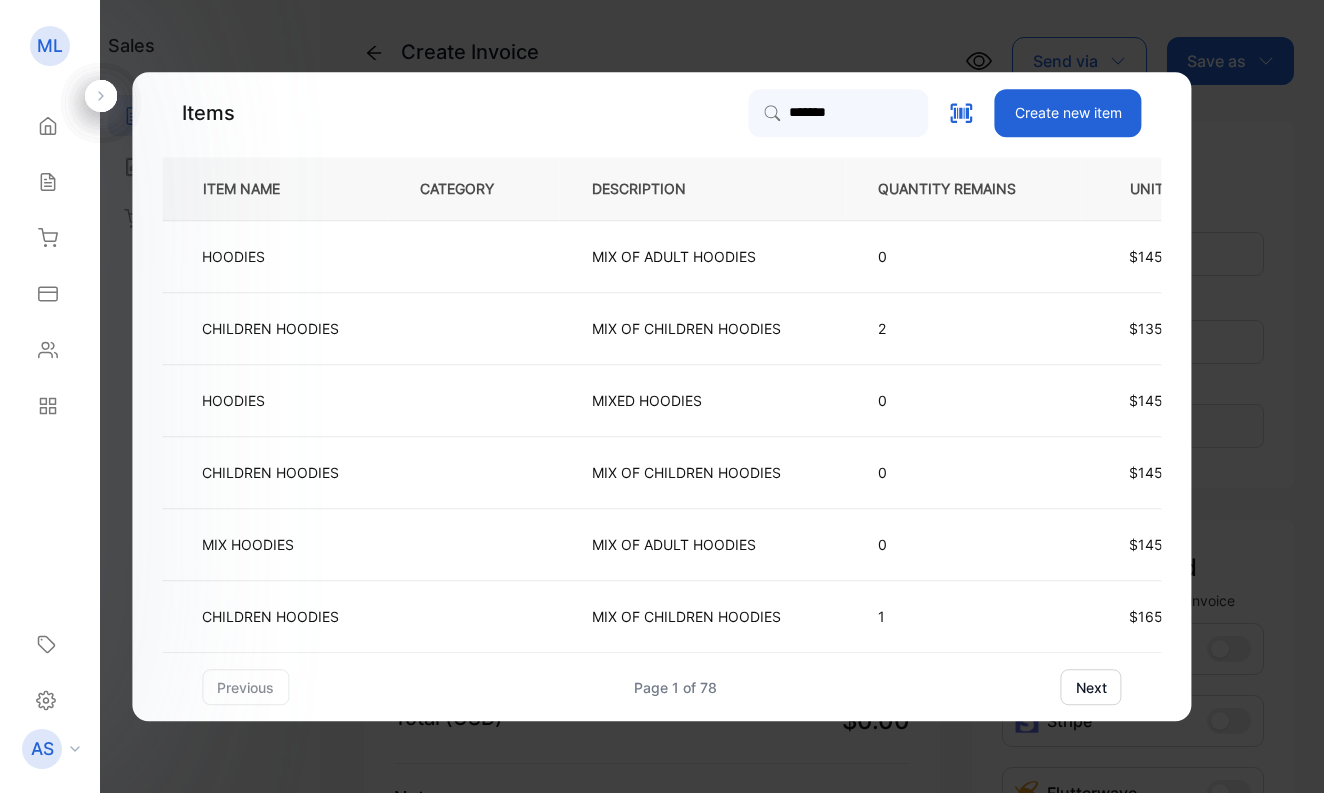 click on "next" at bounding box center [1091, 687] 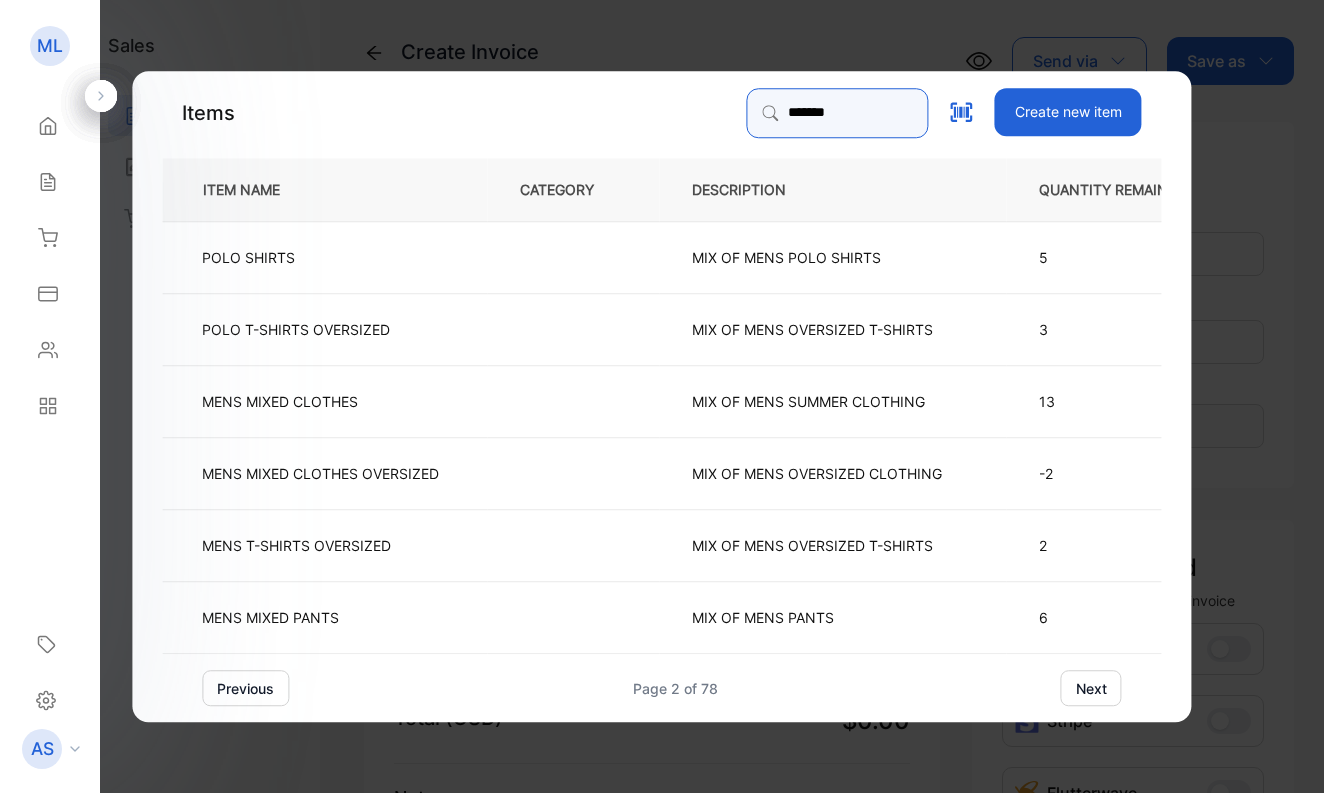 click on "*******" at bounding box center (838, 113) 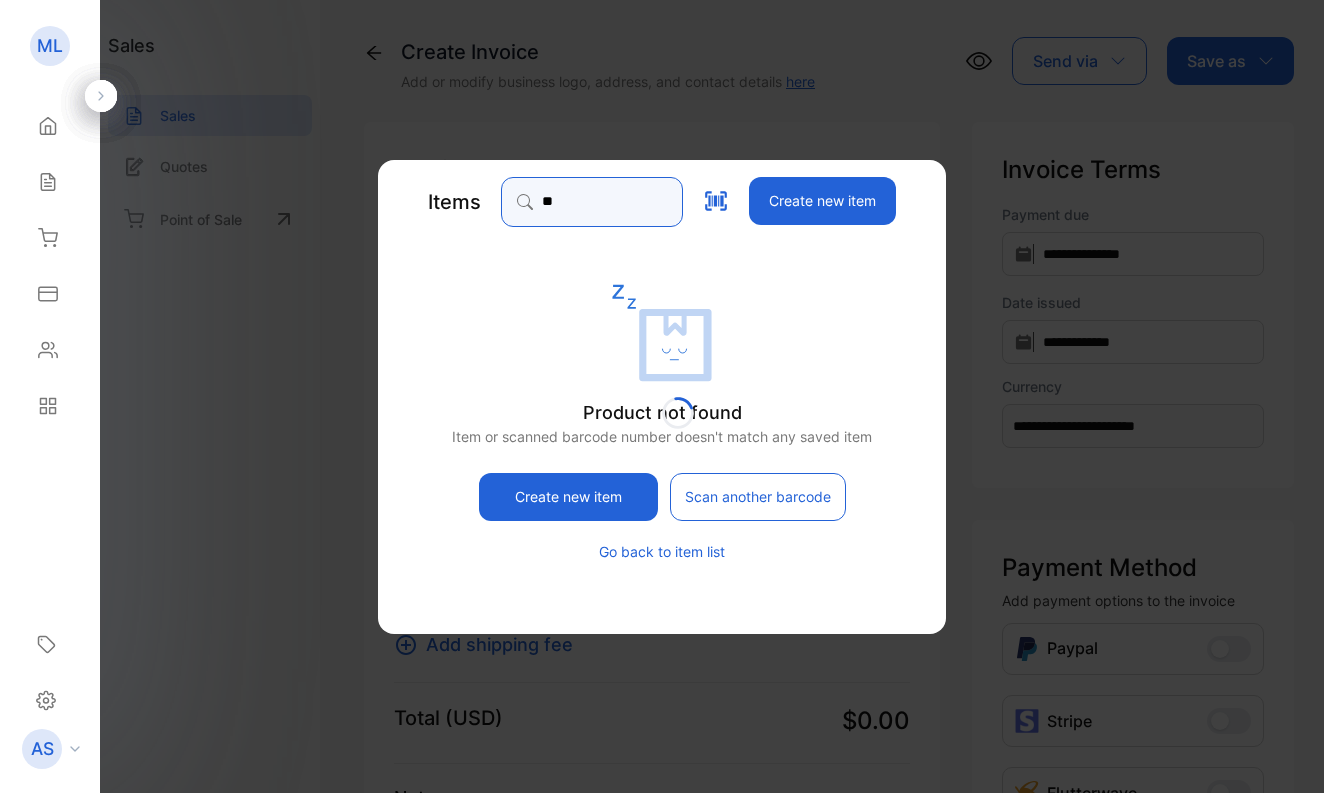 type on "*" 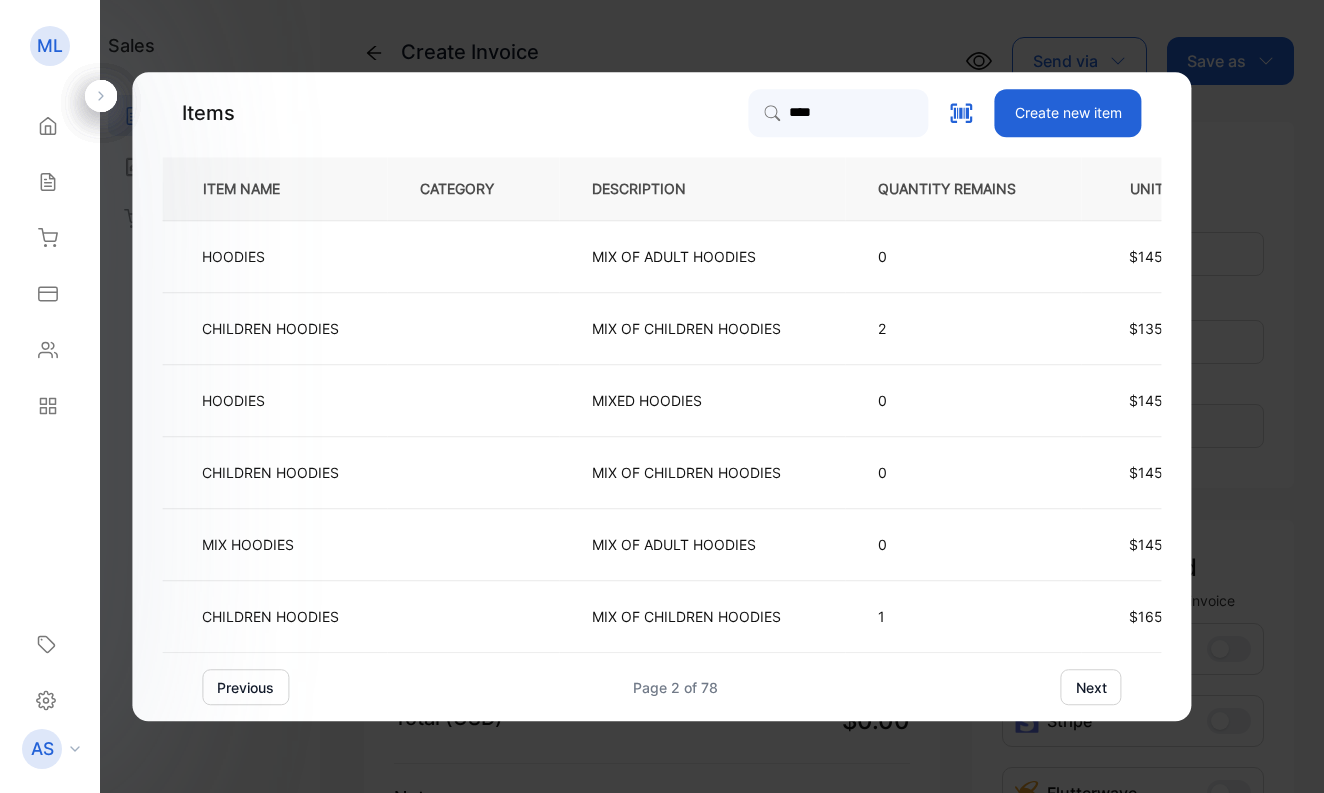 click on "next" at bounding box center (1091, 687) 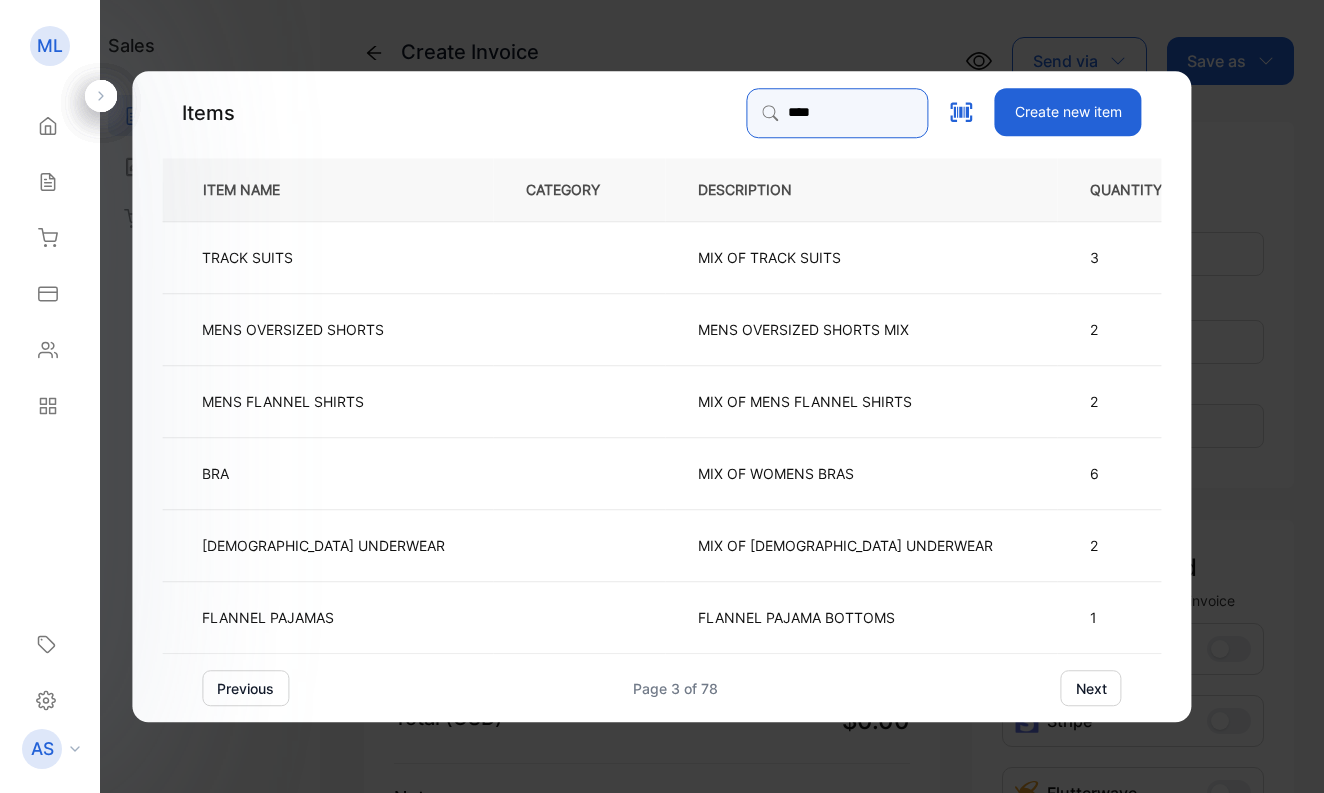 click on "****" at bounding box center (838, 113) 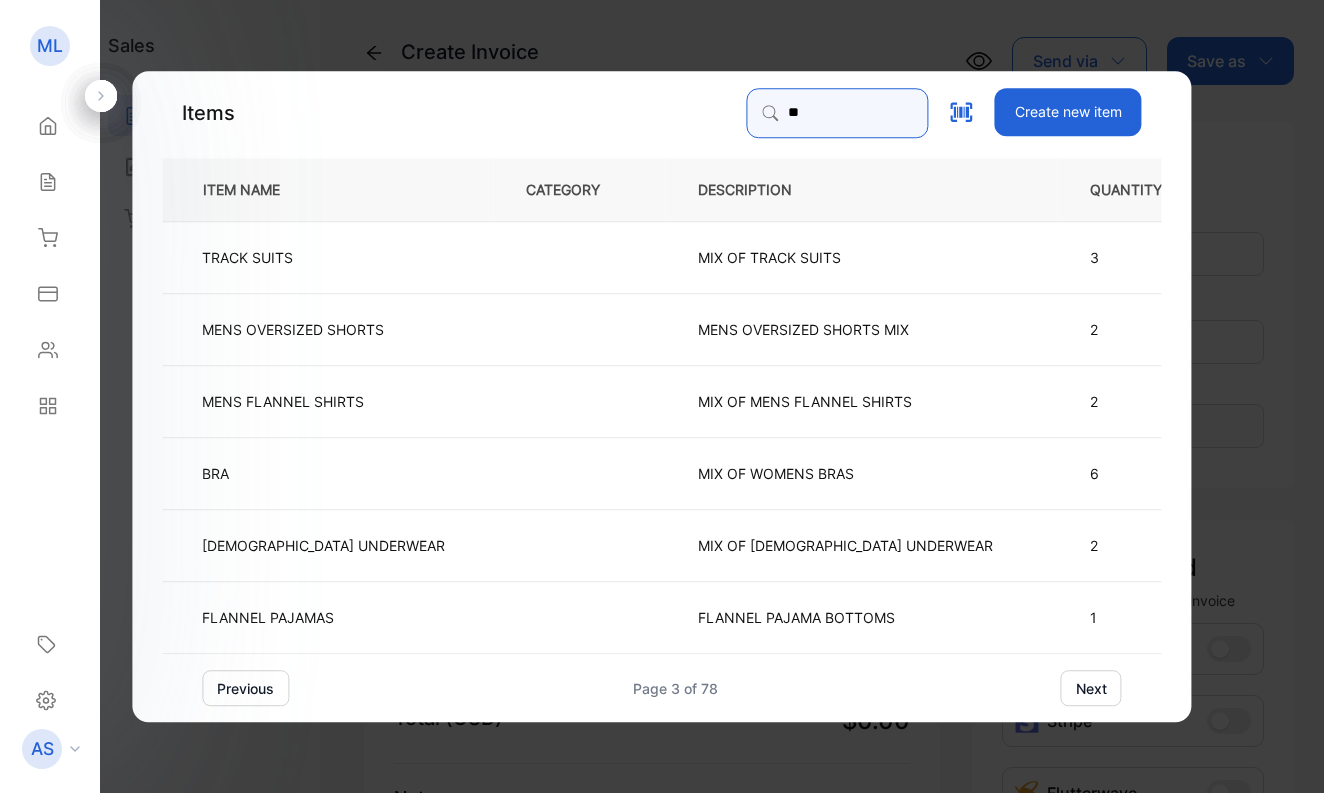 type on "*" 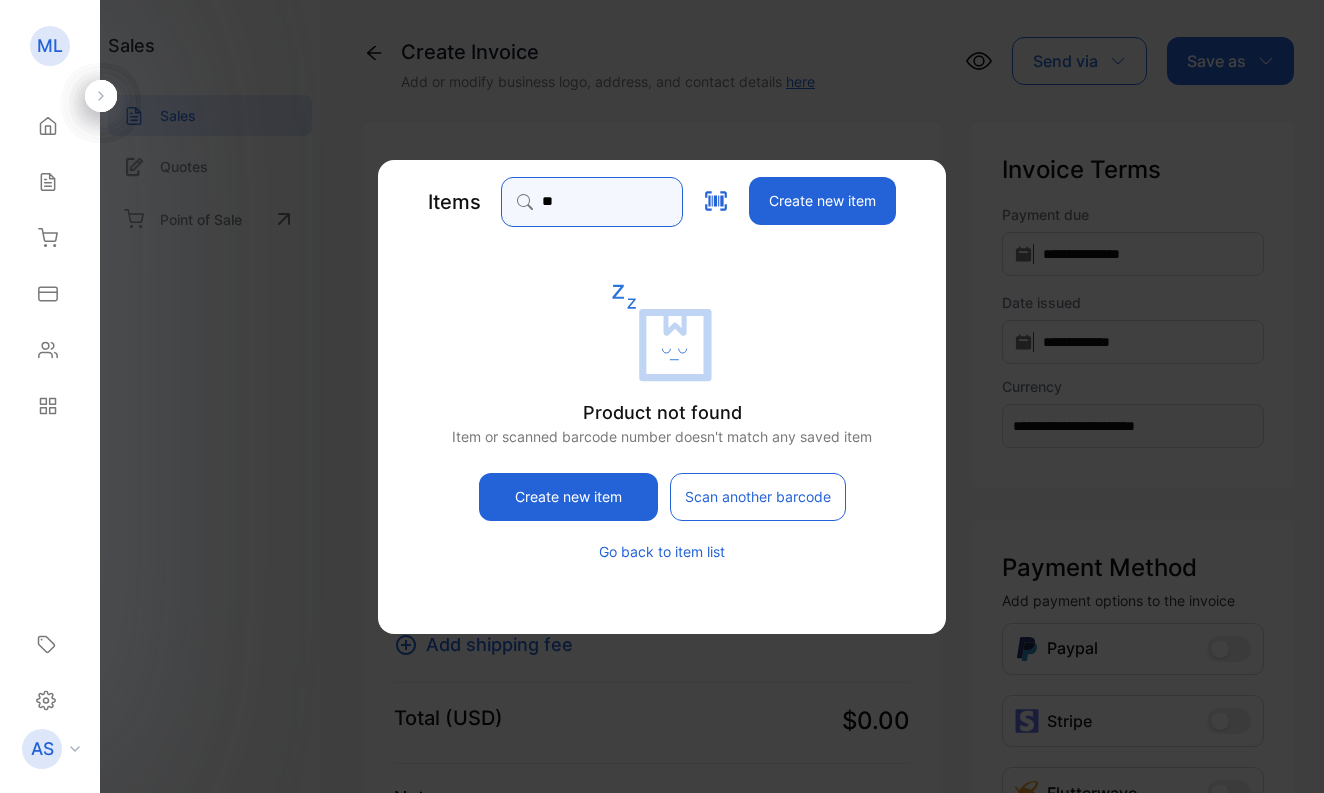 type on "*" 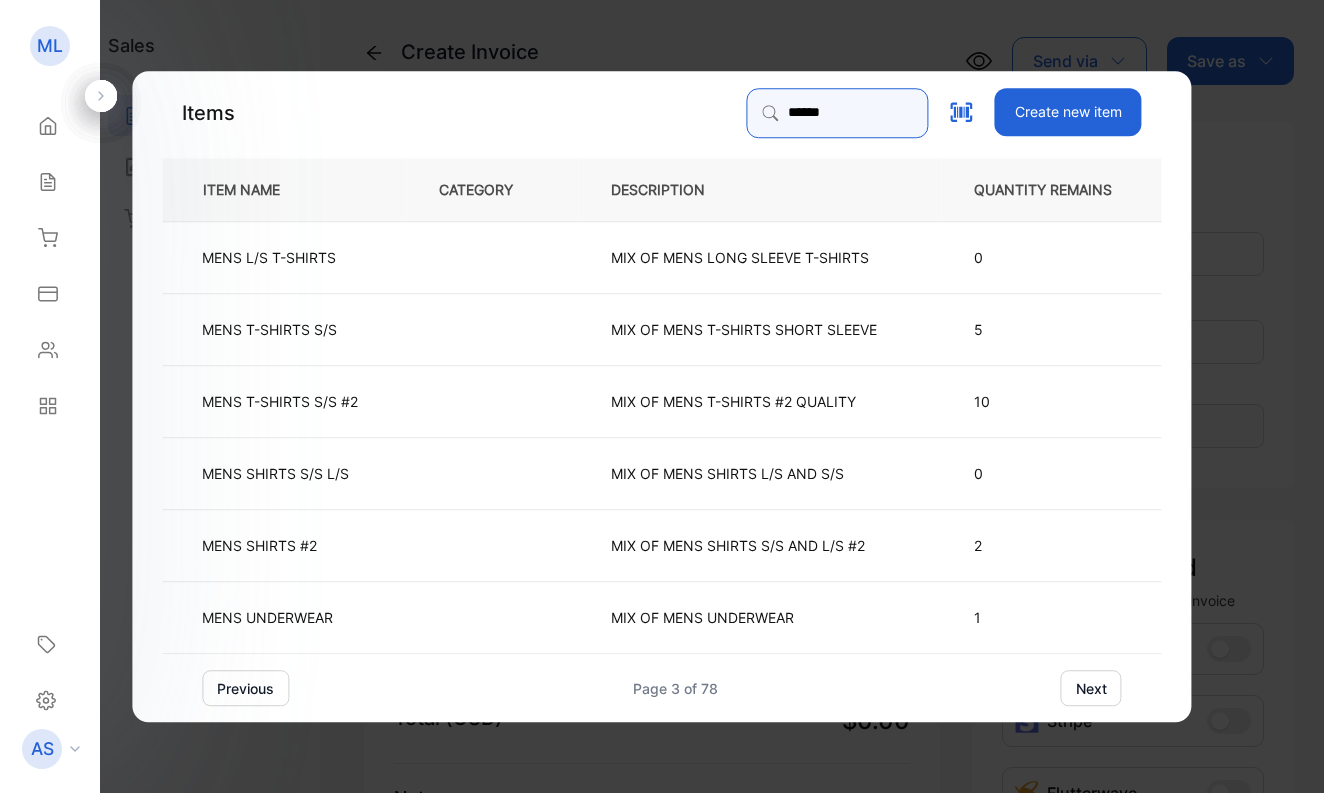 type on "*******" 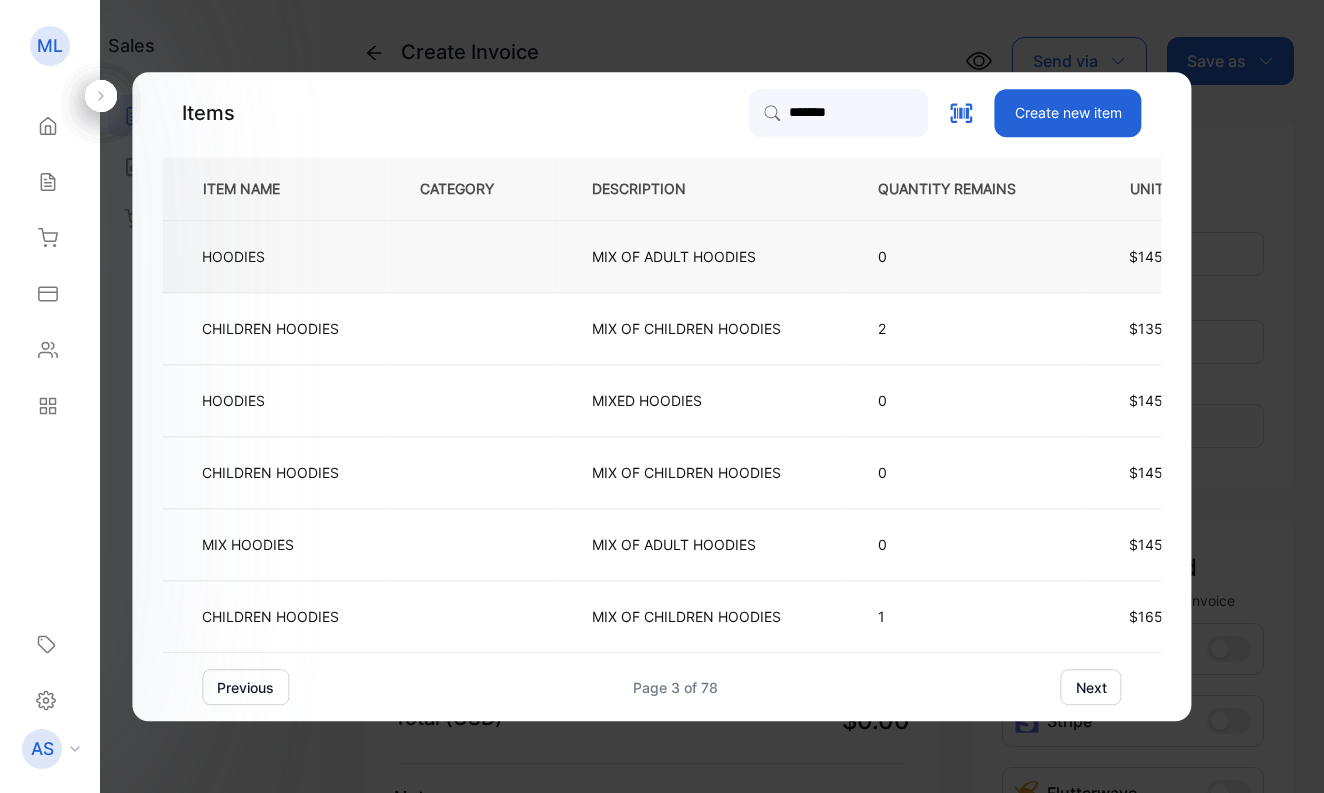 click on "HOODIES" at bounding box center (235, 256) 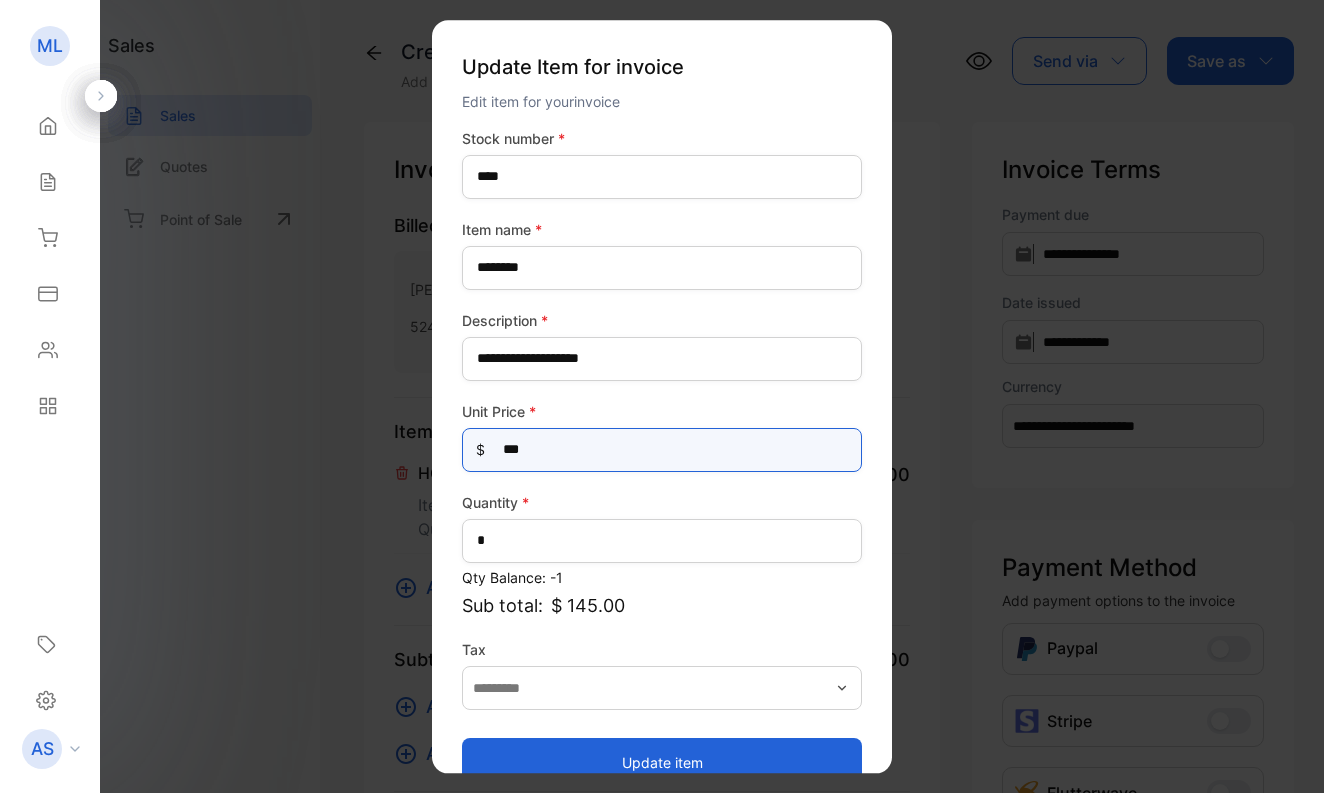 click on "***" at bounding box center [662, 450] 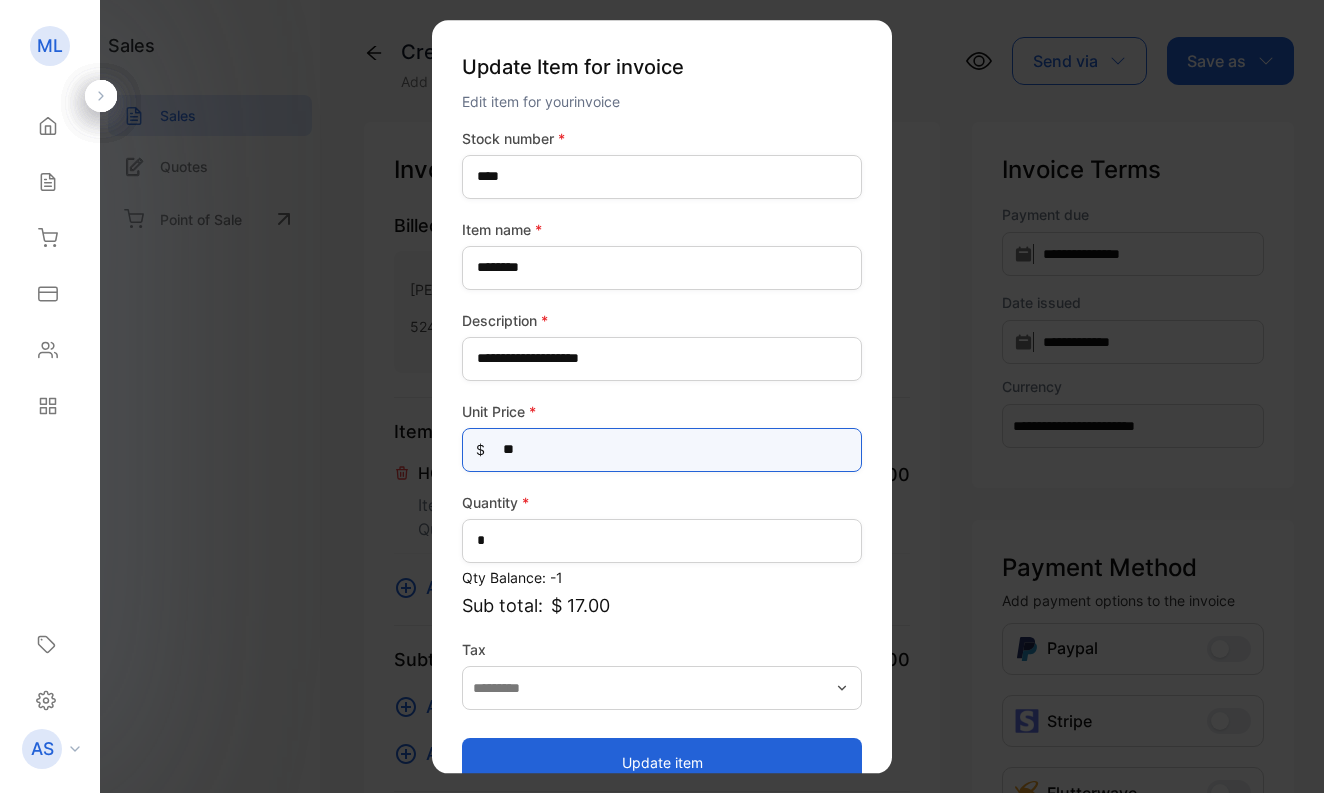 type on "***" 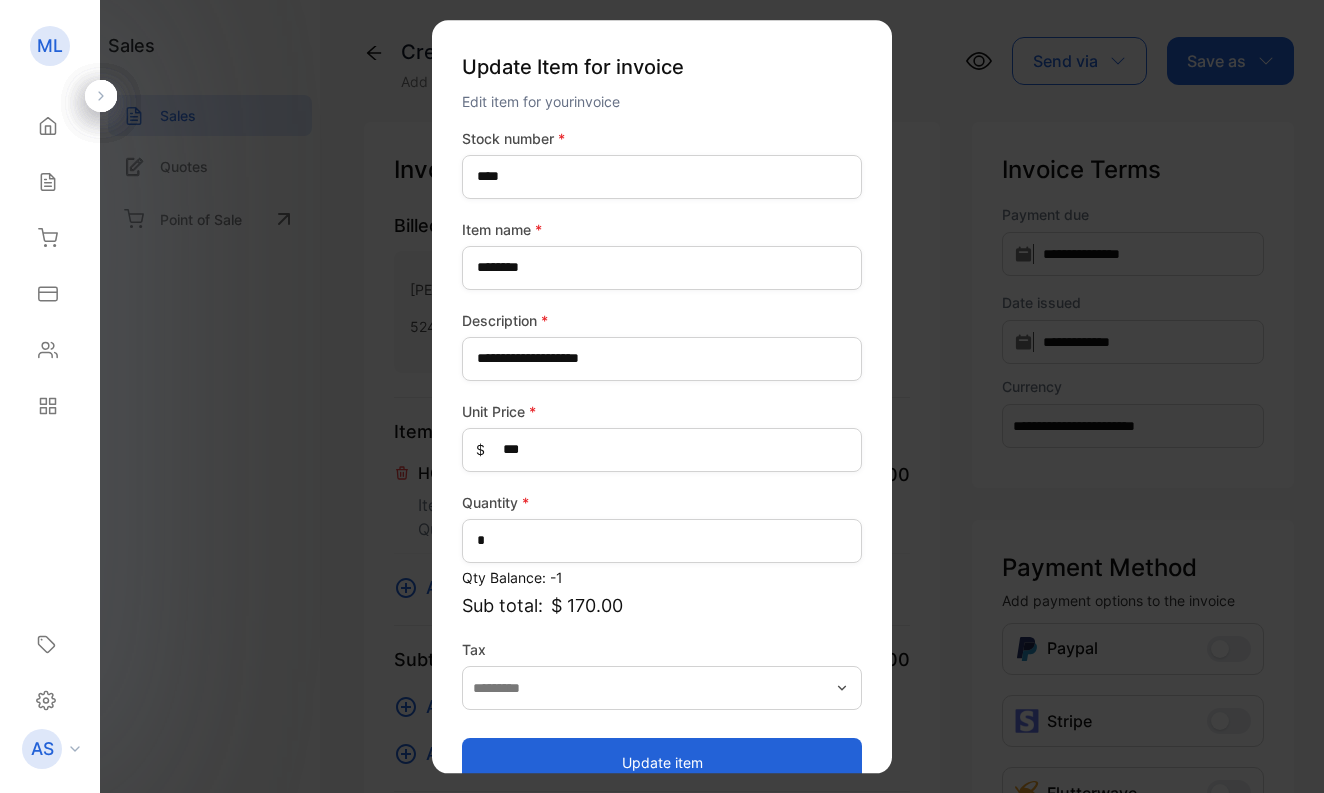 click on "Update item" at bounding box center (662, 762) 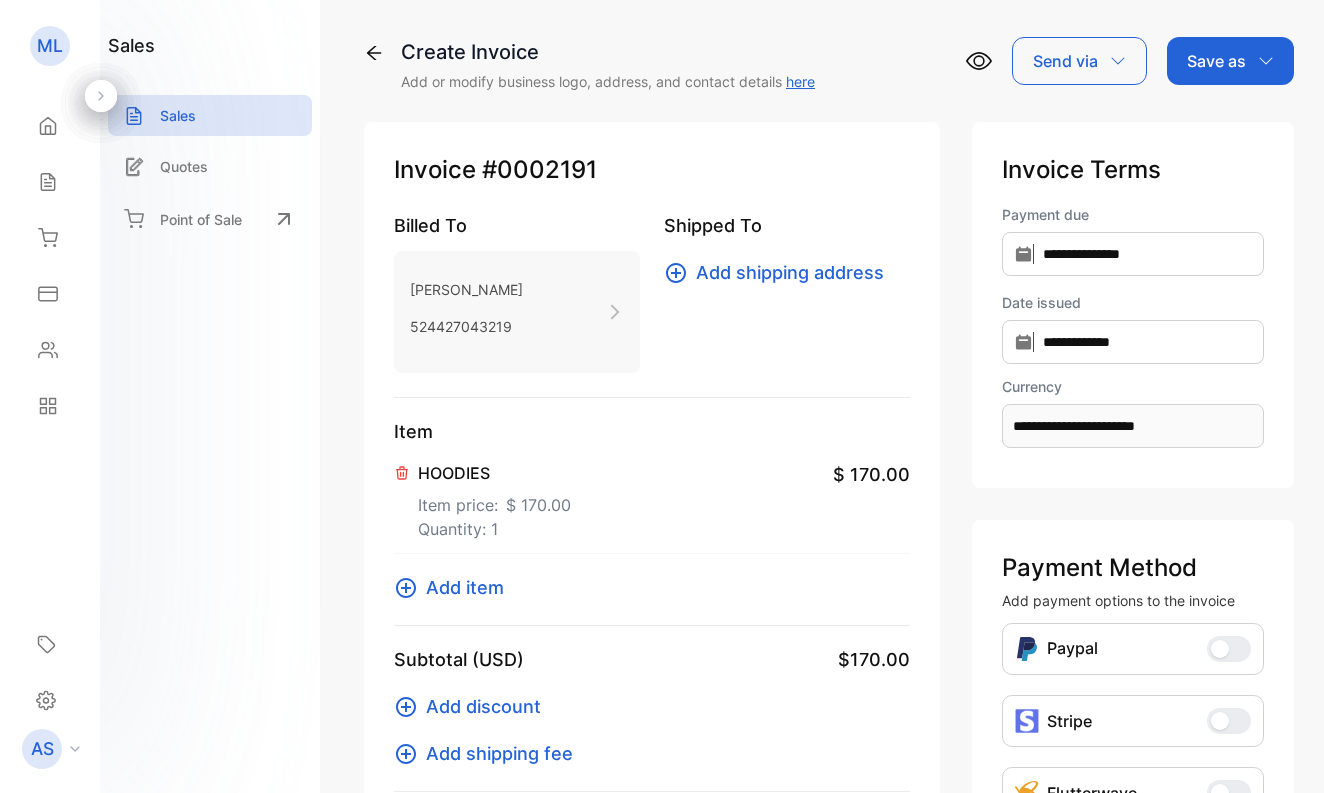 click on "Save as" at bounding box center [1216, 61] 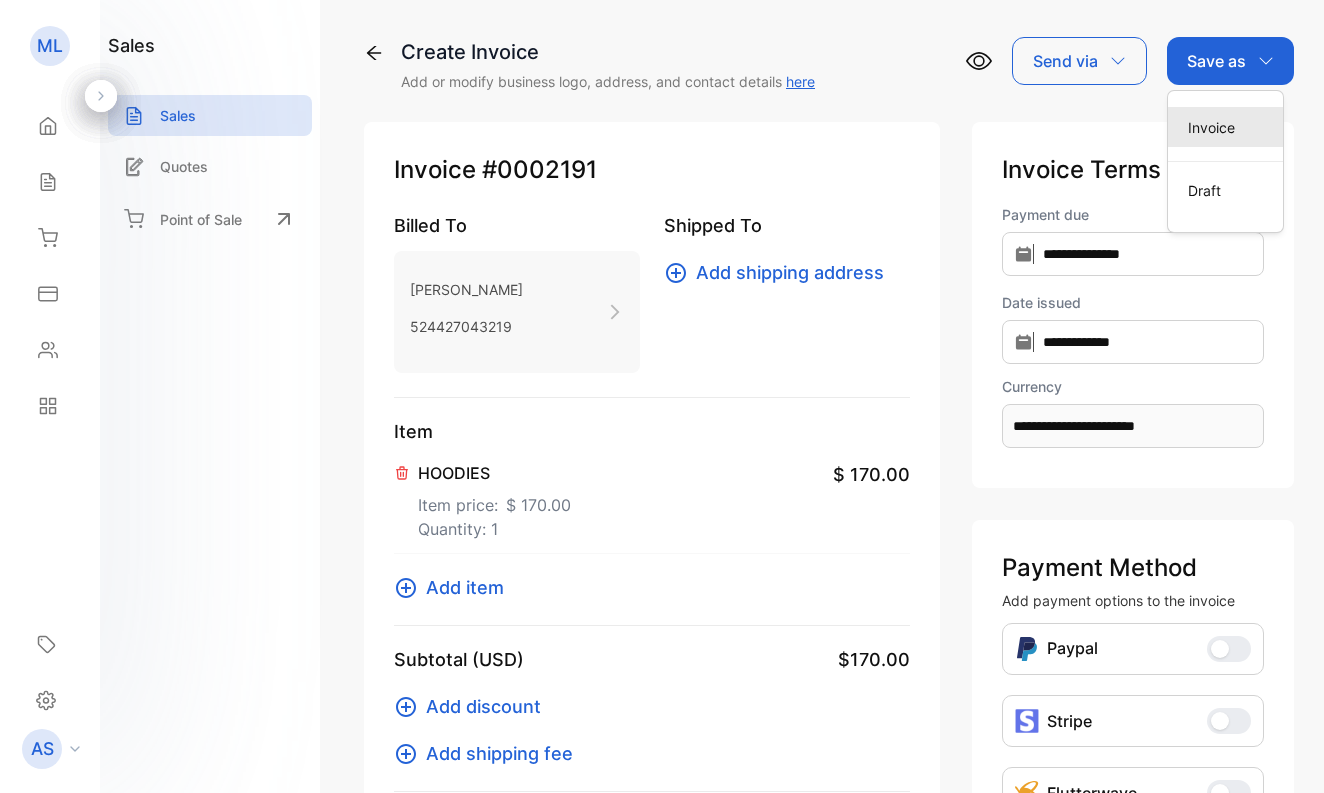 click on "Invoice" at bounding box center [1225, 127] 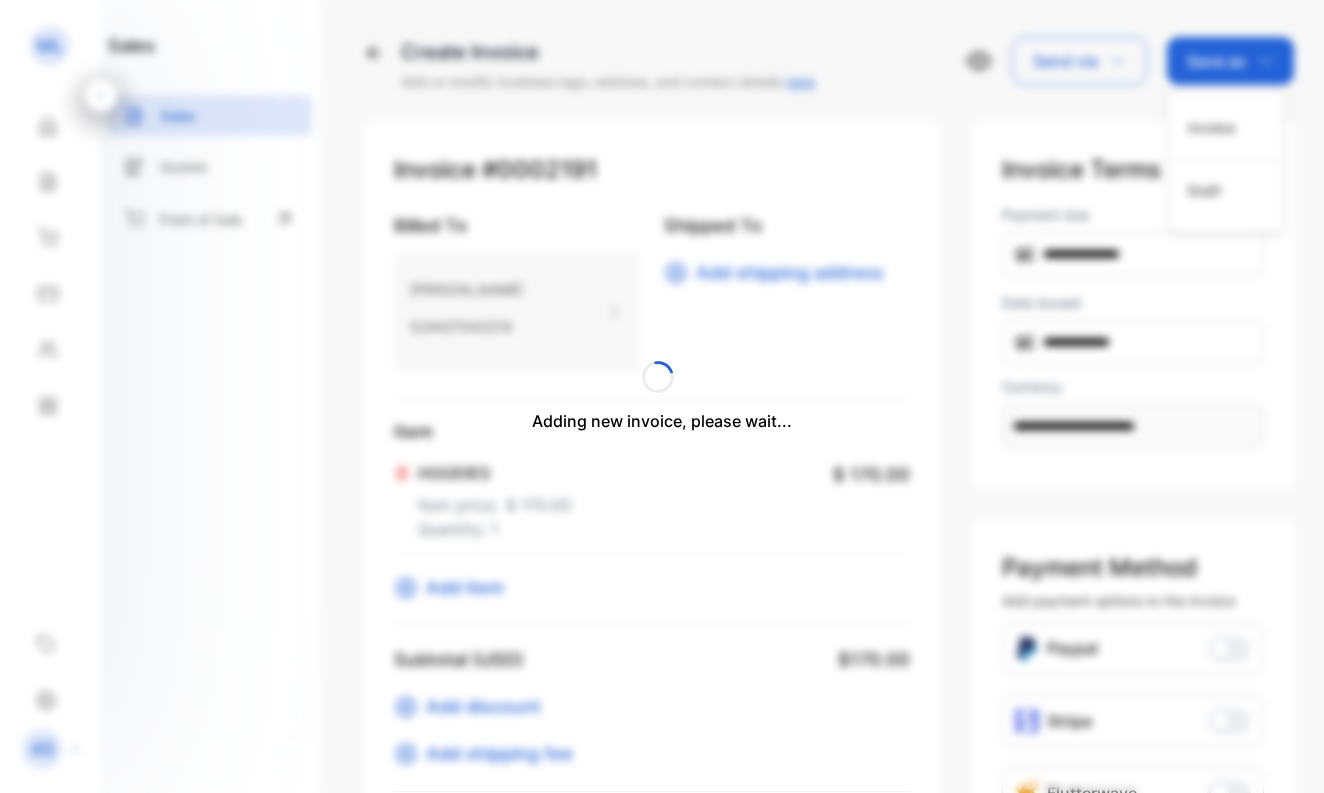 type 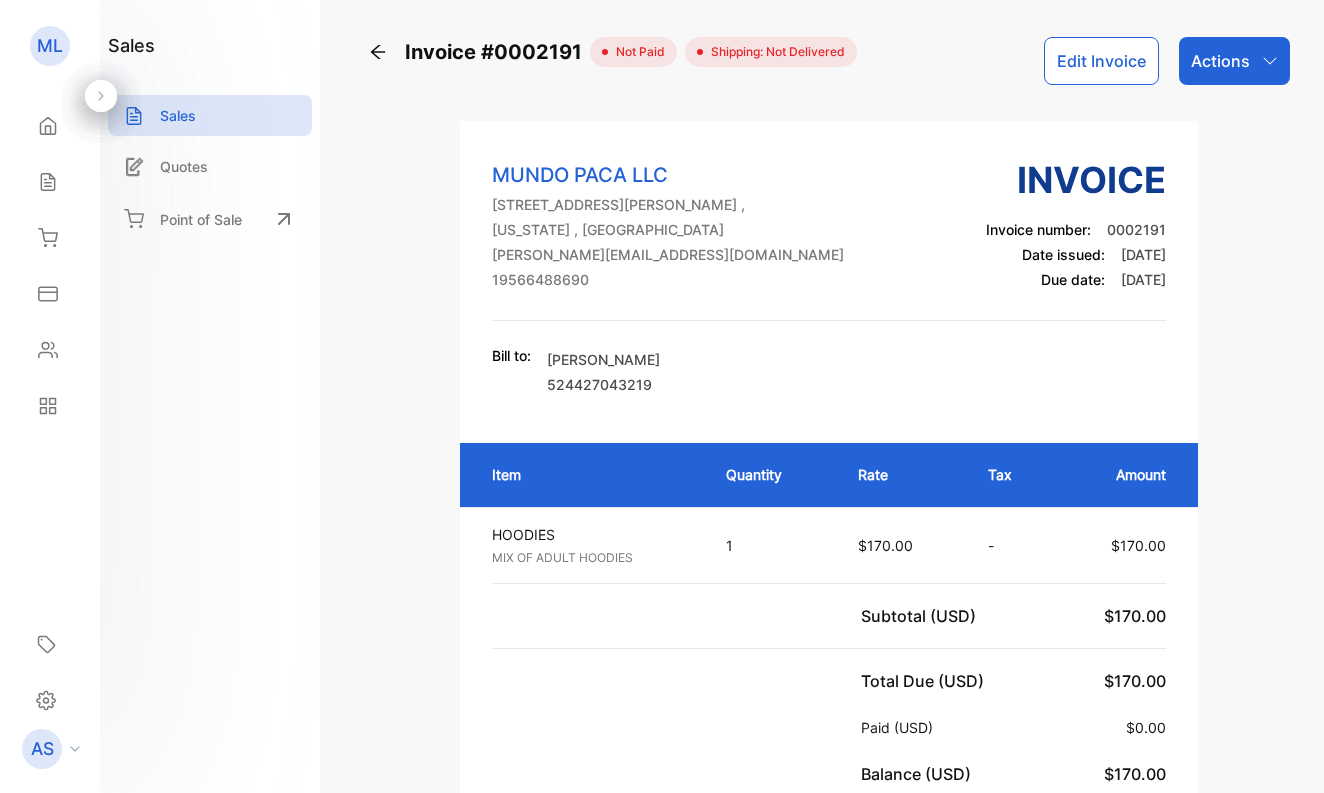 click 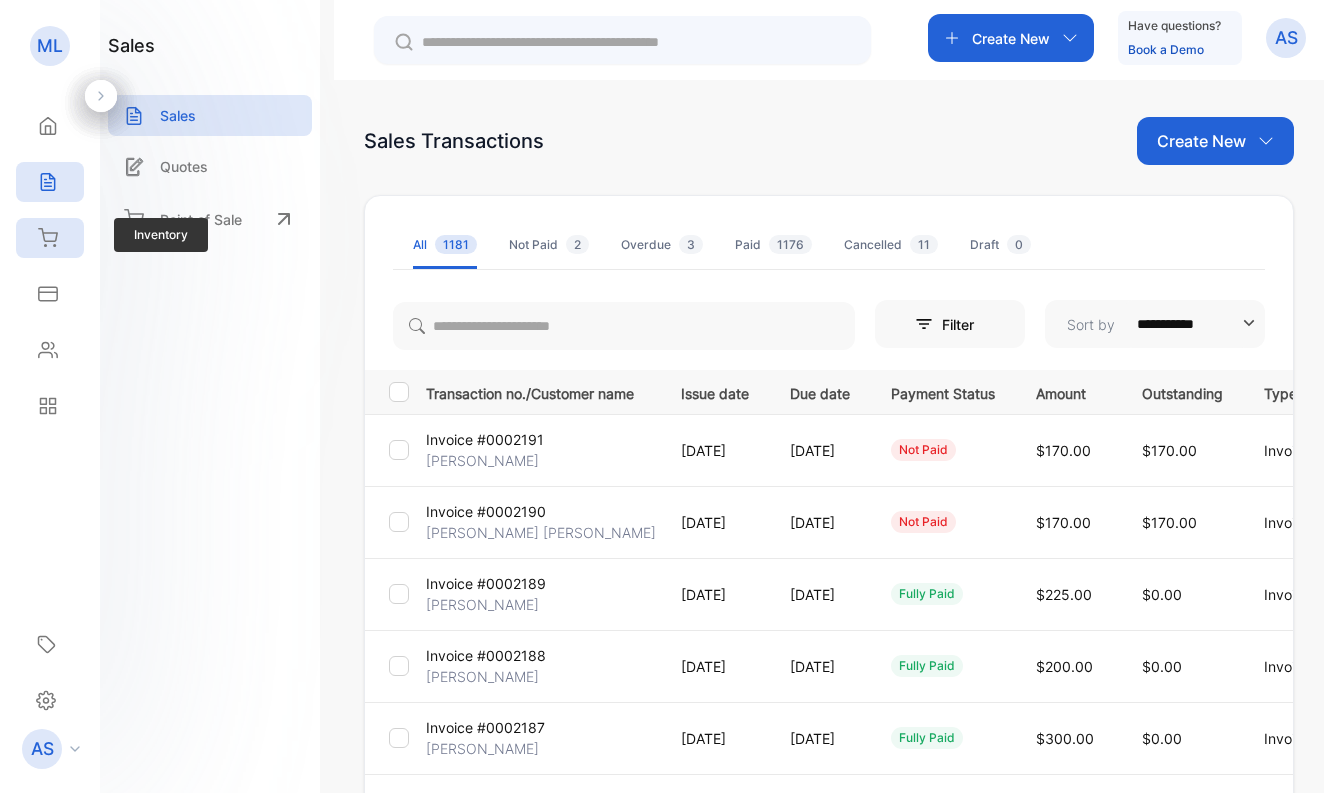 click 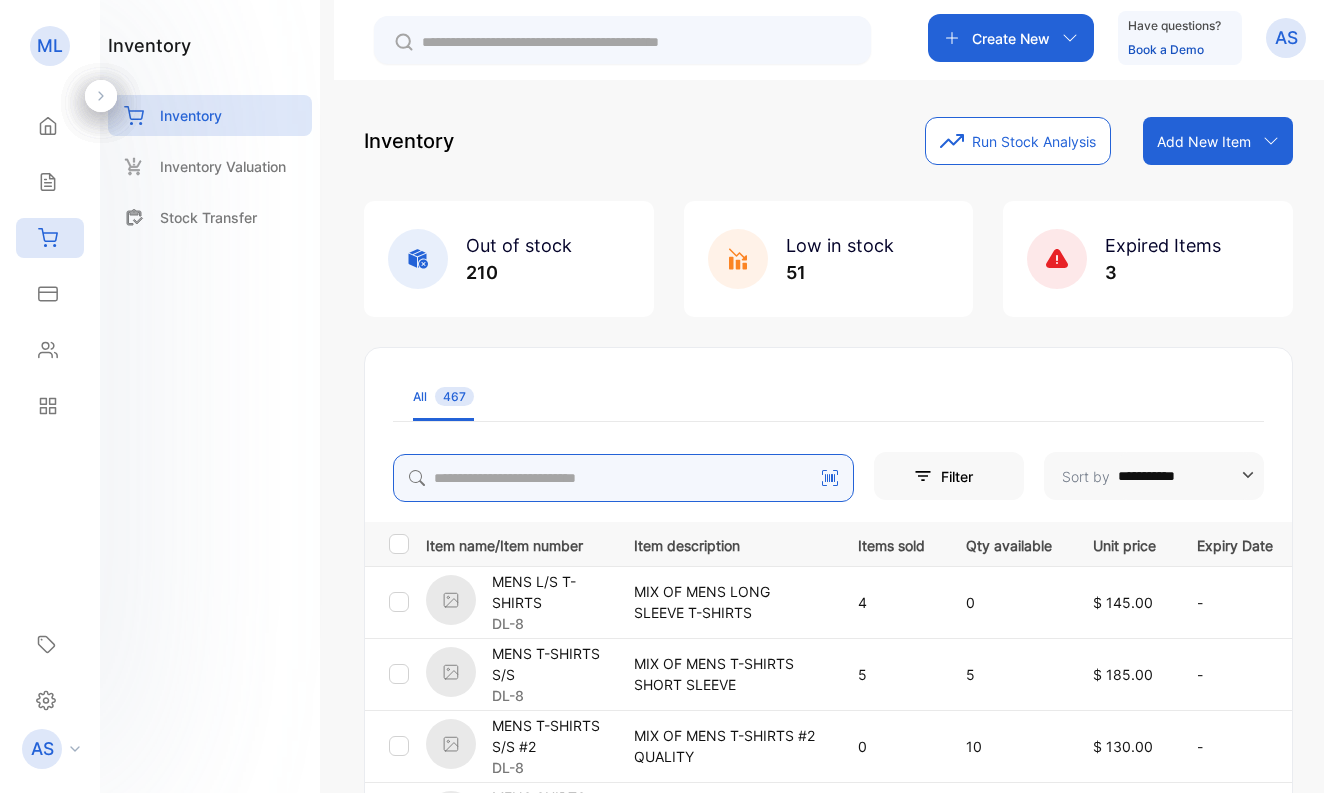 click at bounding box center (623, 478) 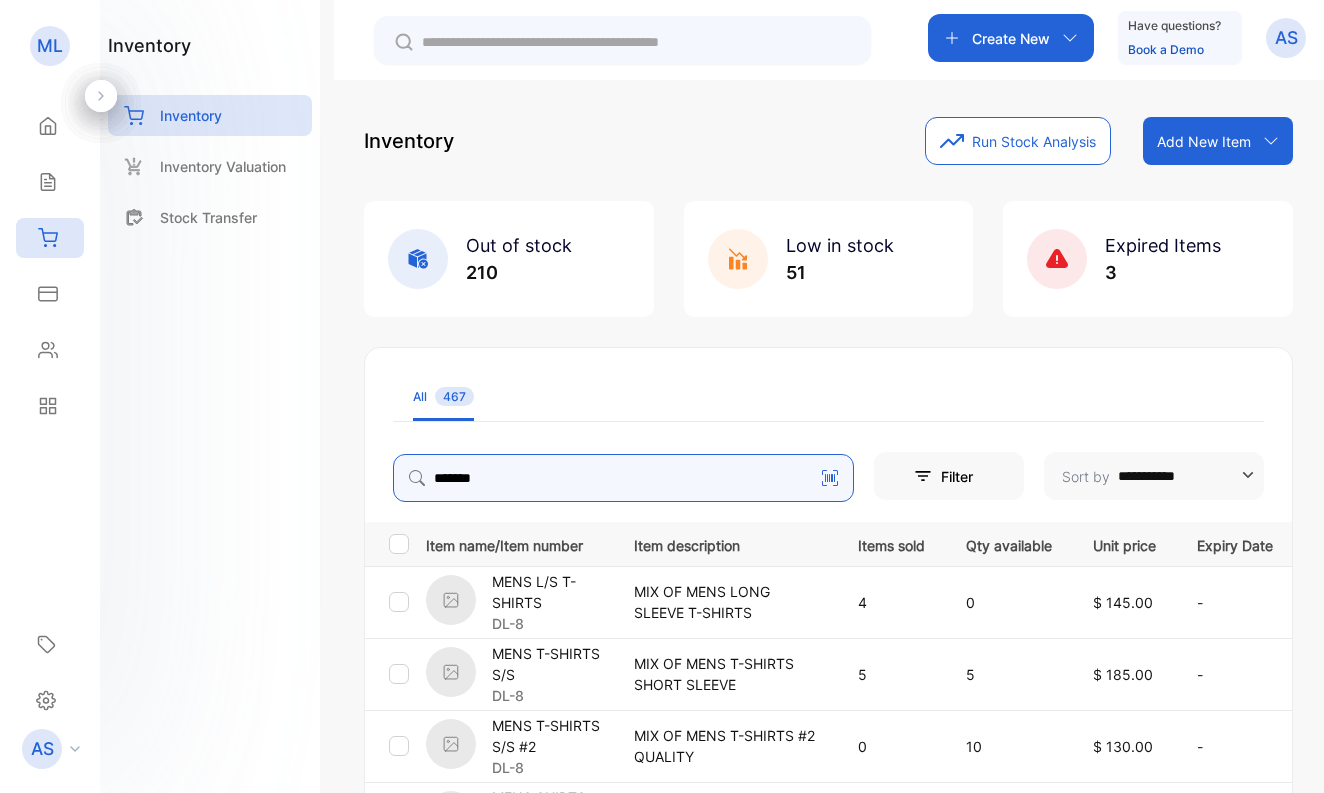 type on "*******" 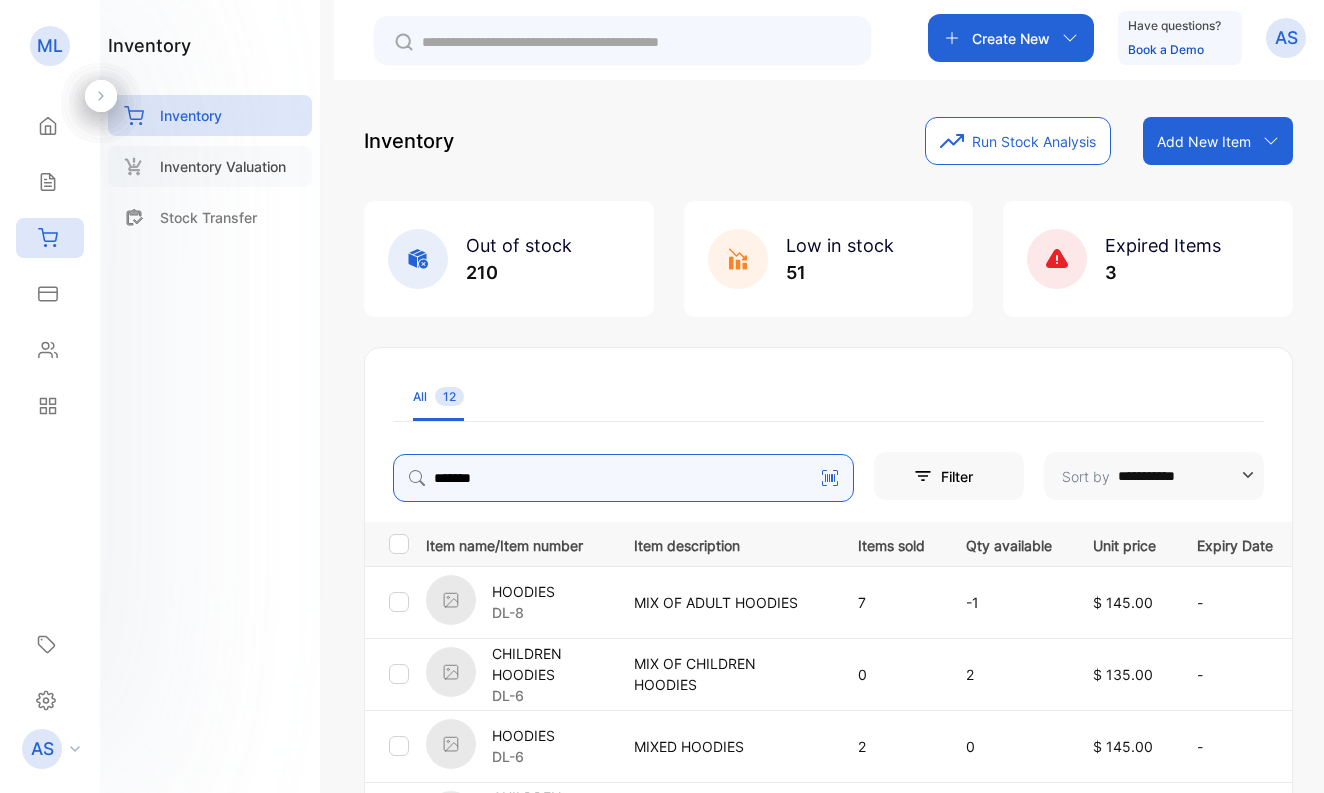scroll, scrollTop: 0, scrollLeft: 0, axis: both 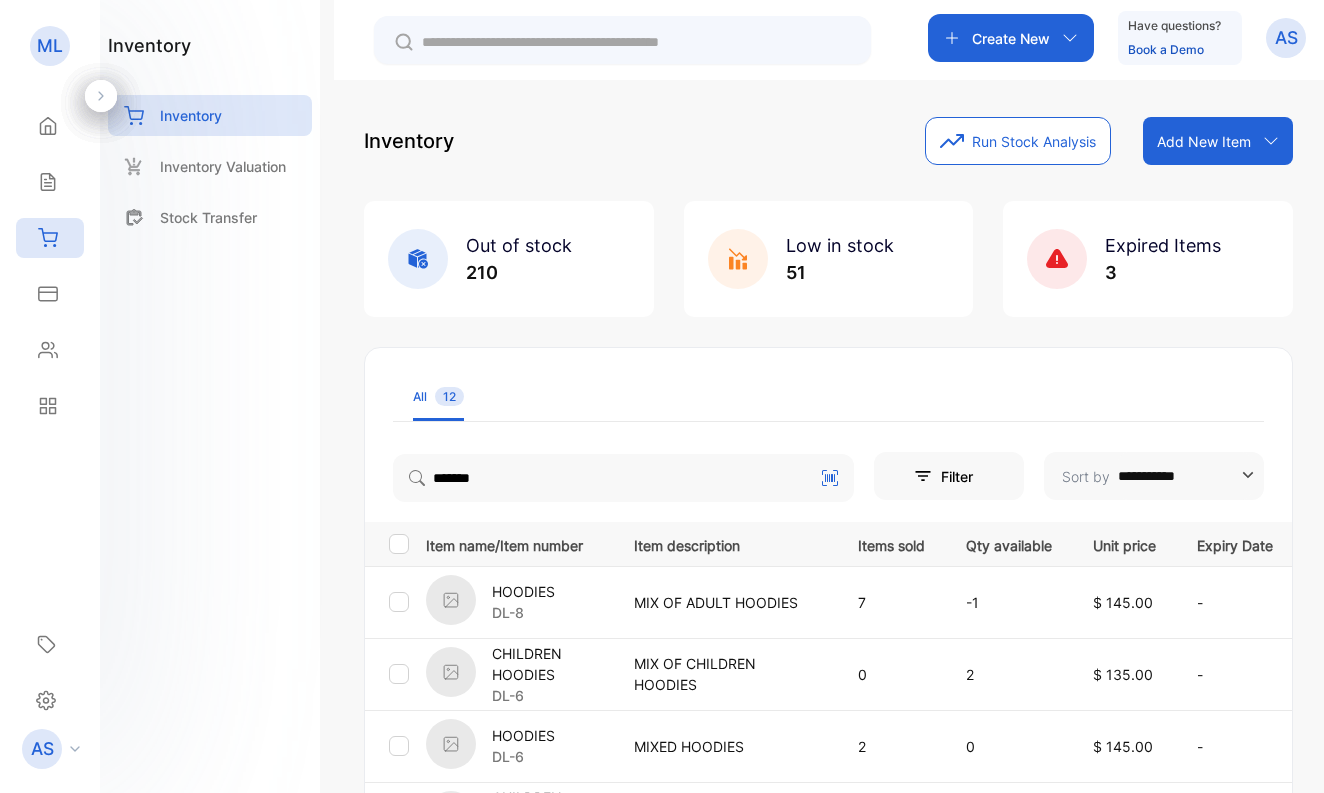 click on "HOODIES" at bounding box center (523, 591) 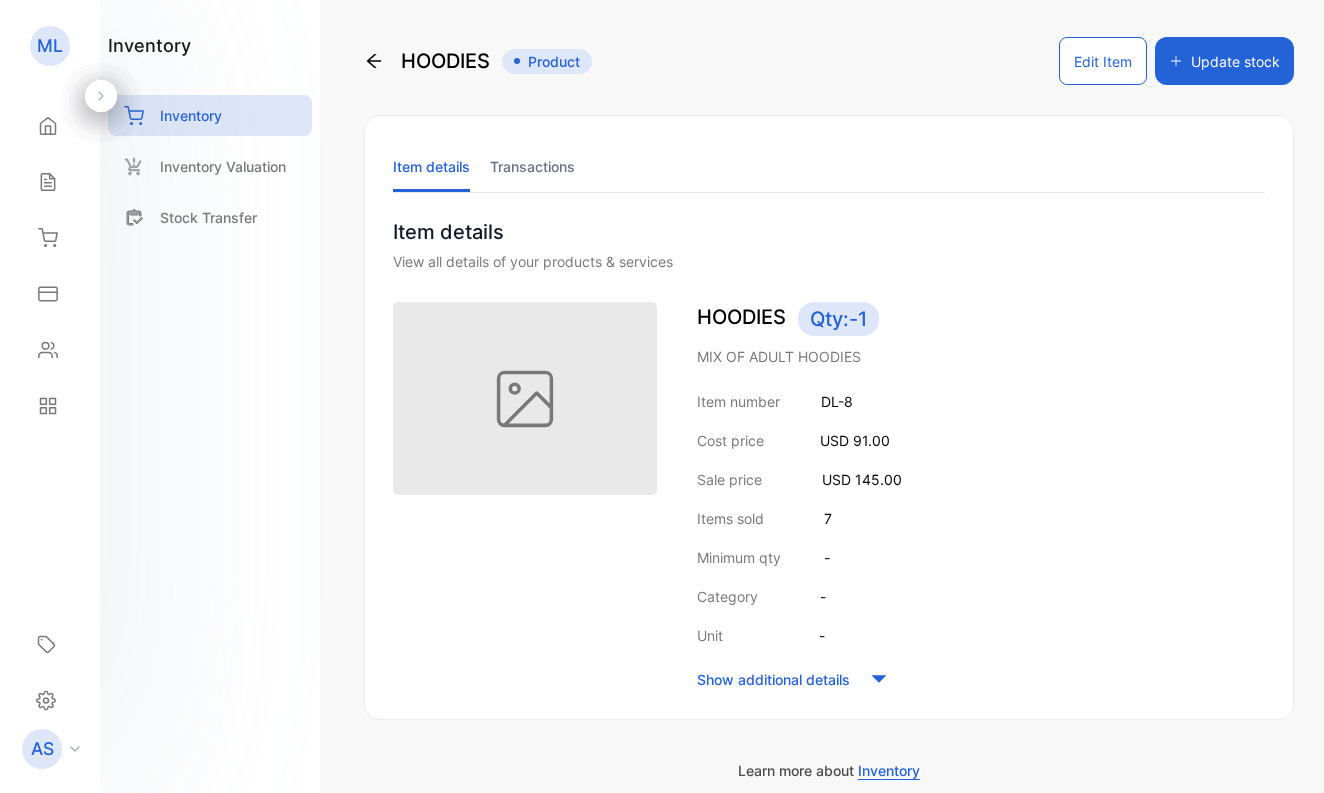 click on "Update stock" at bounding box center (1224, 61) 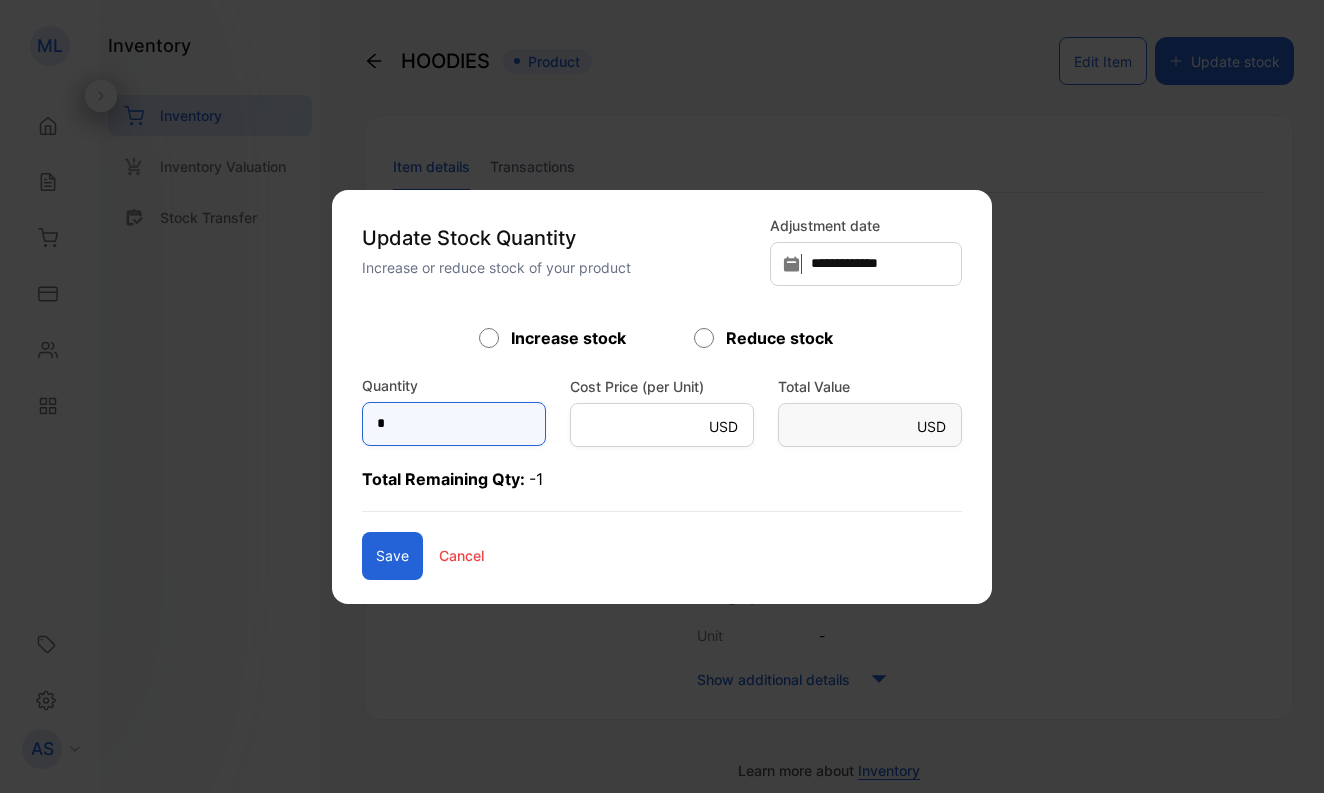 click on "*" at bounding box center [454, 424] 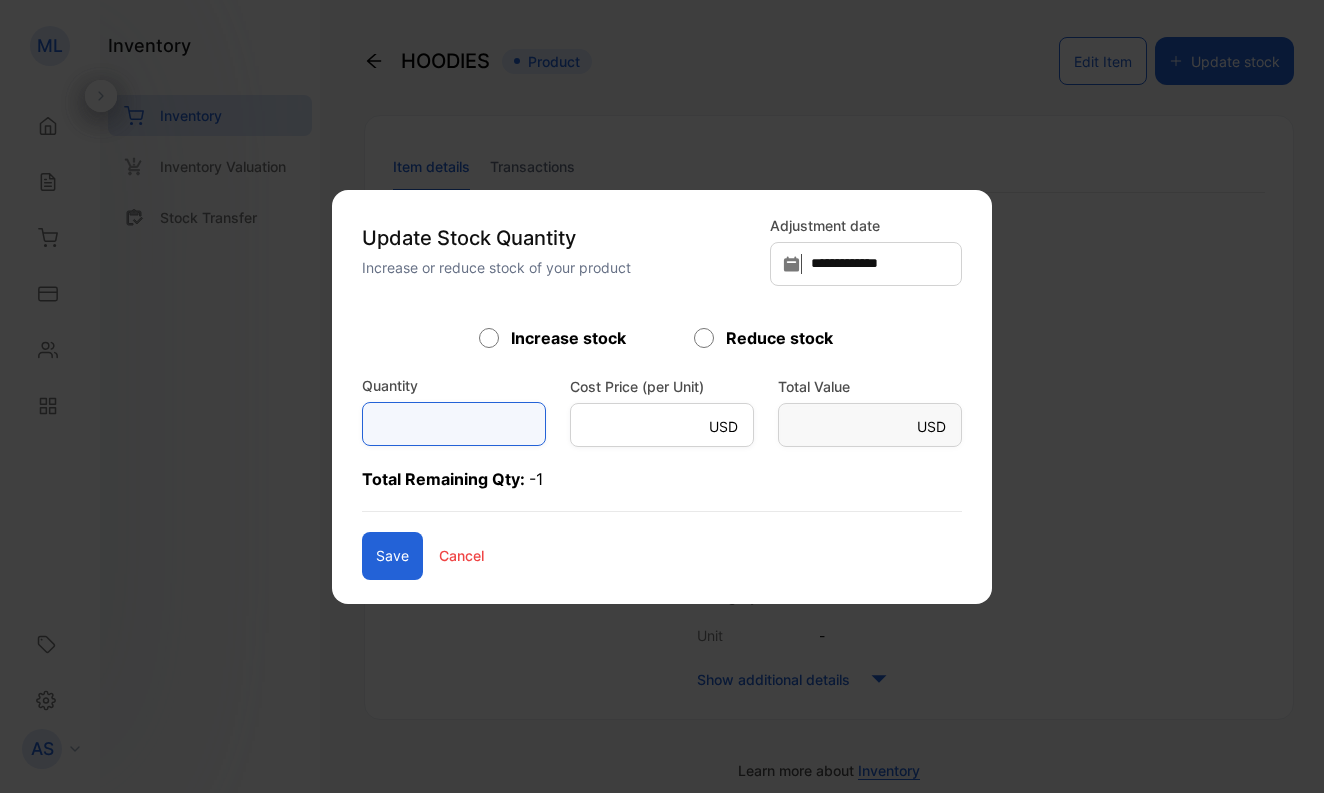 type on "*" 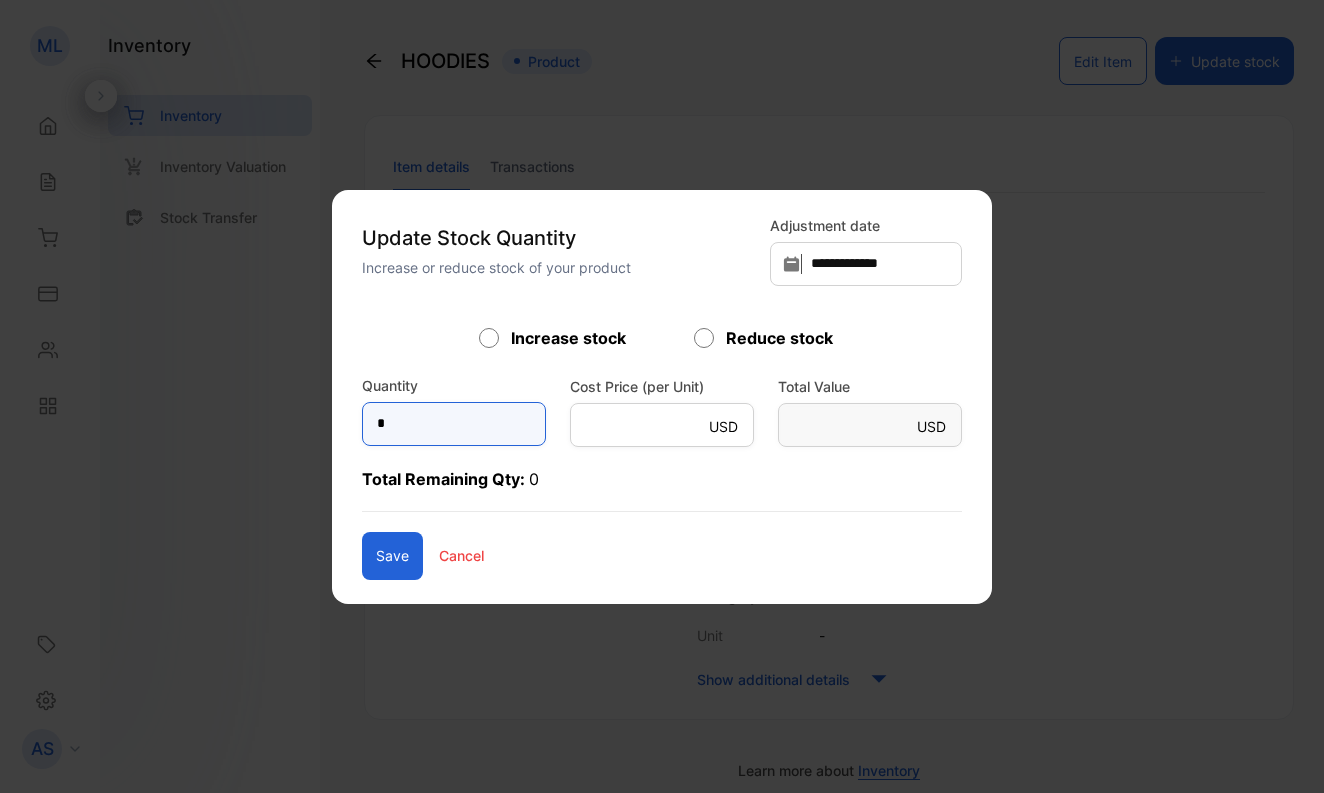type on "*" 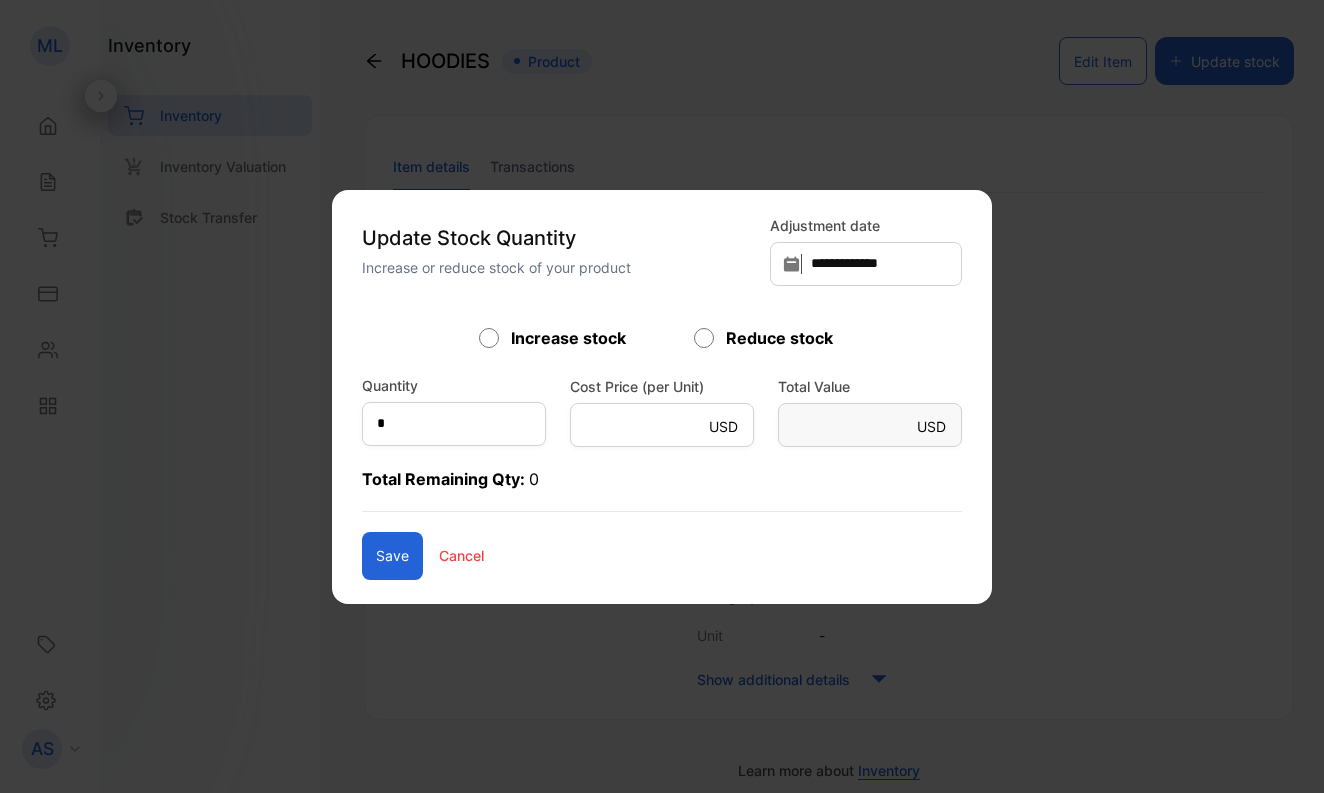 click on "Save" at bounding box center (392, 556) 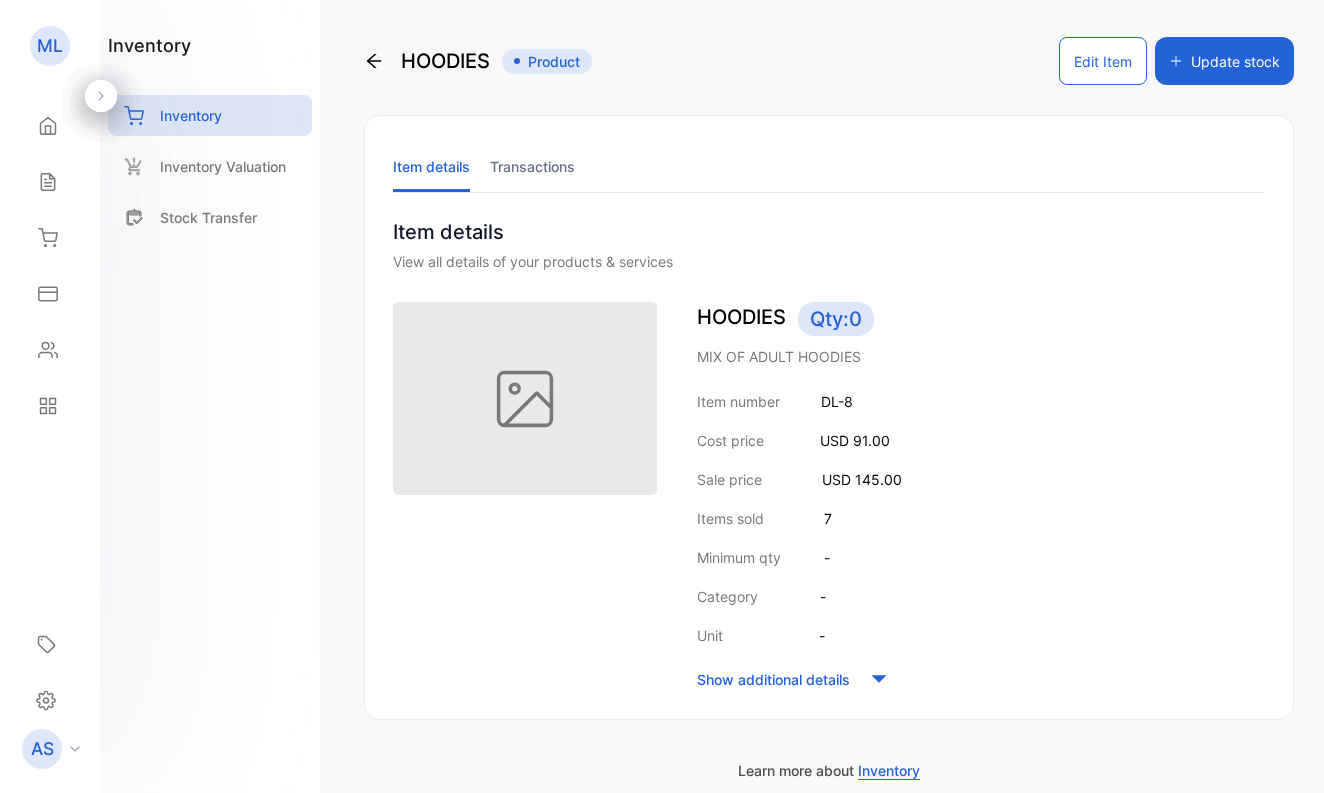click 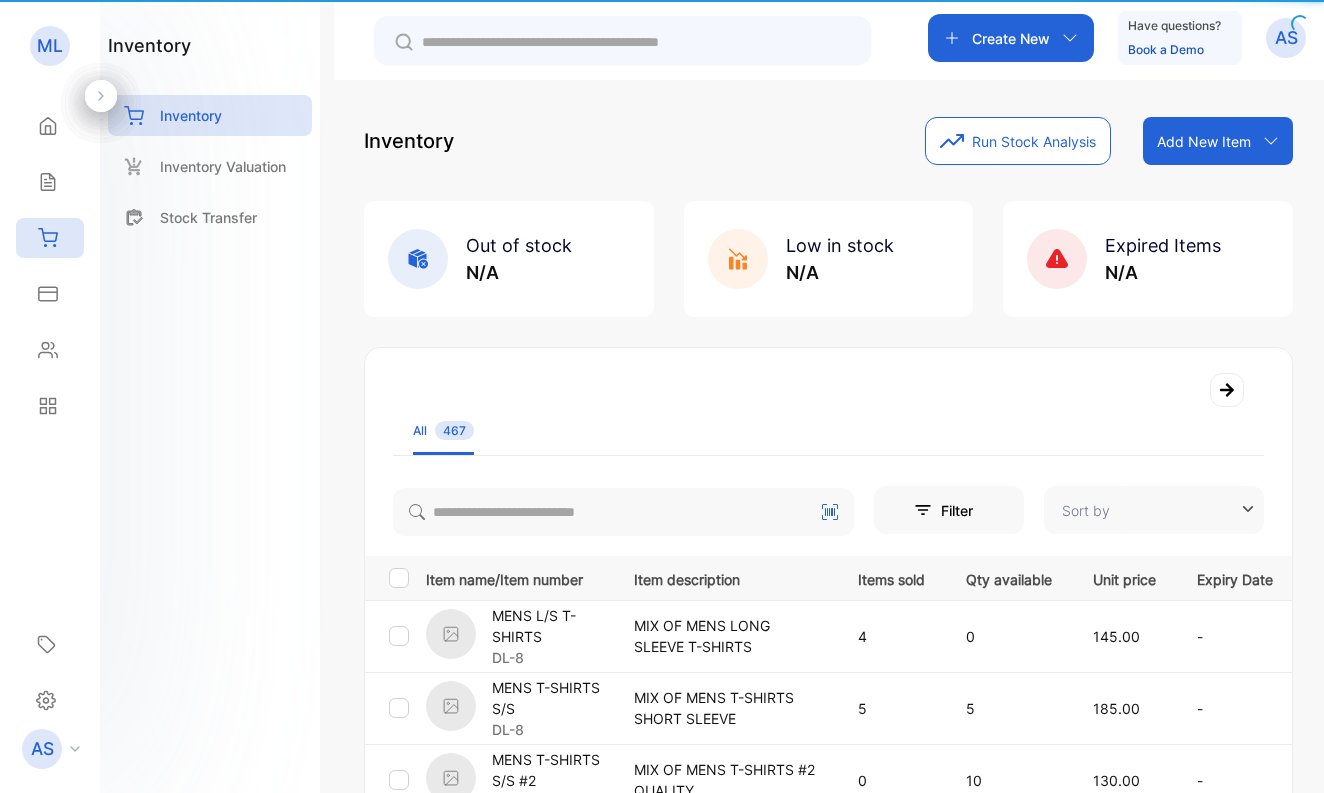 type on "**********" 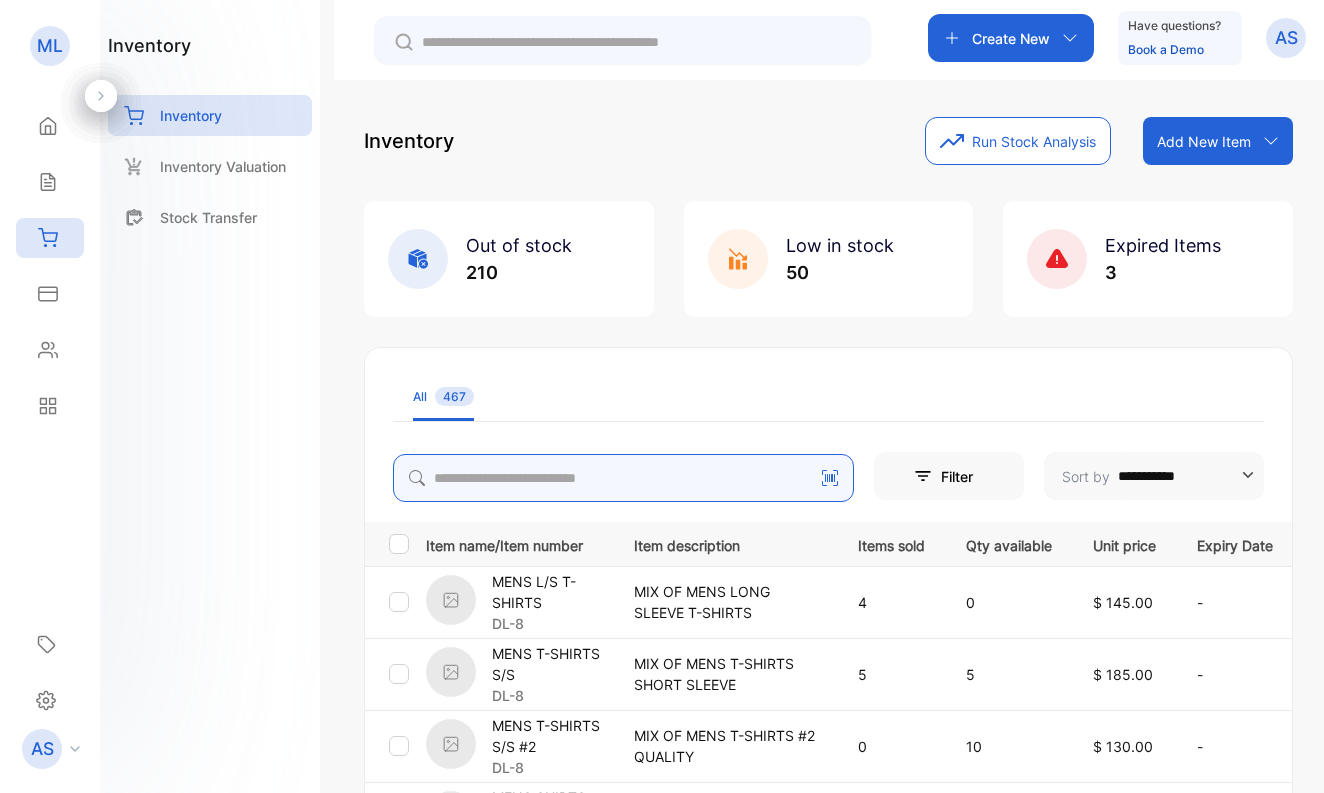 click at bounding box center (623, 478) 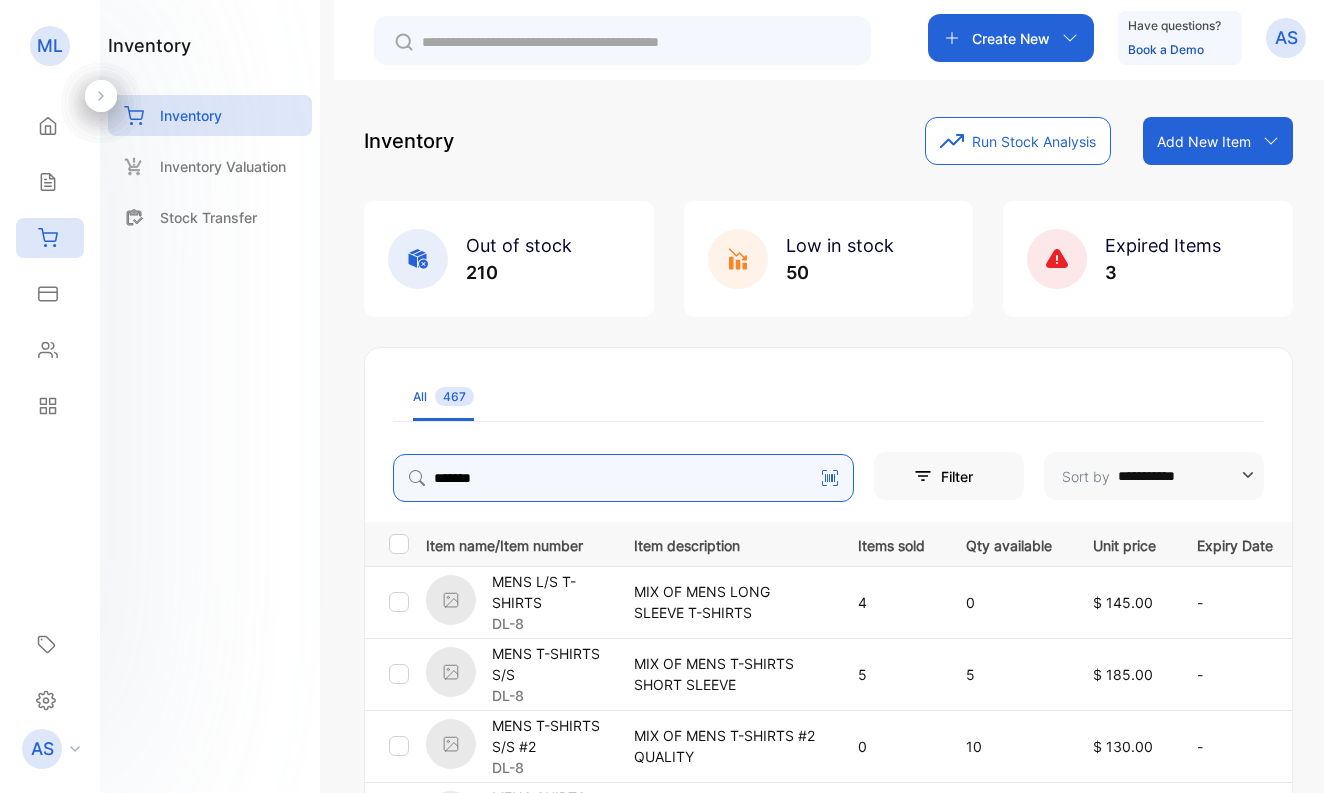 type on "*******" 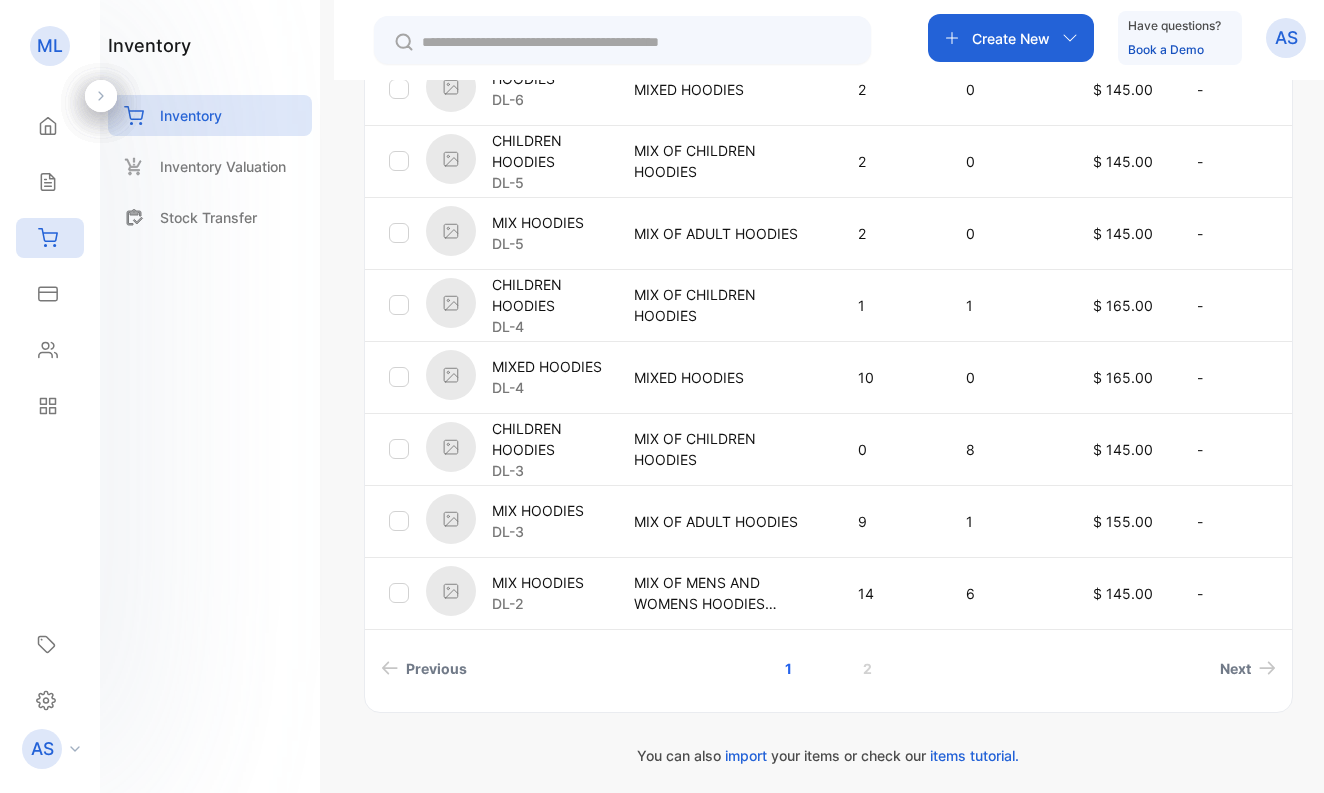 scroll, scrollTop: 646, scrollLeft: 0, axis: vertical 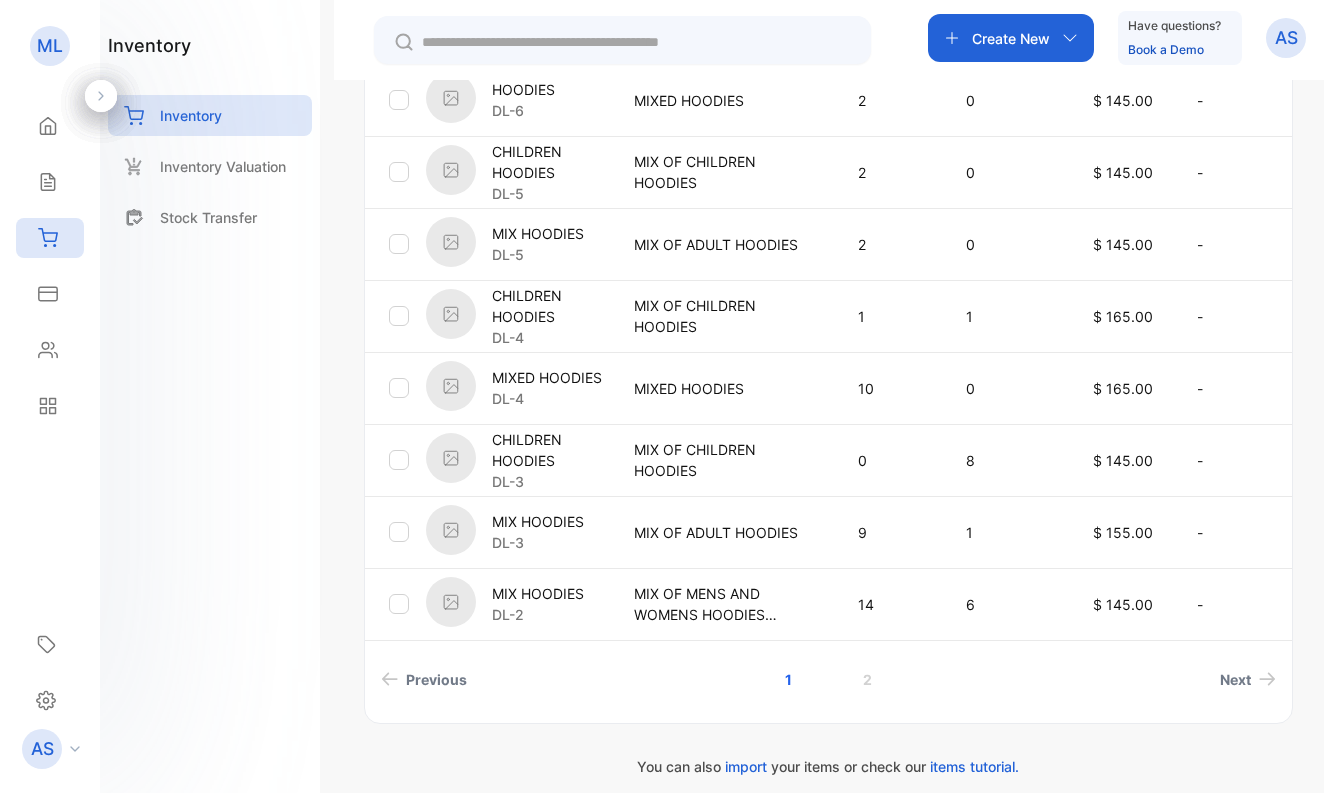 click on "MIX HOODIES" at bounding box center (538, 521) 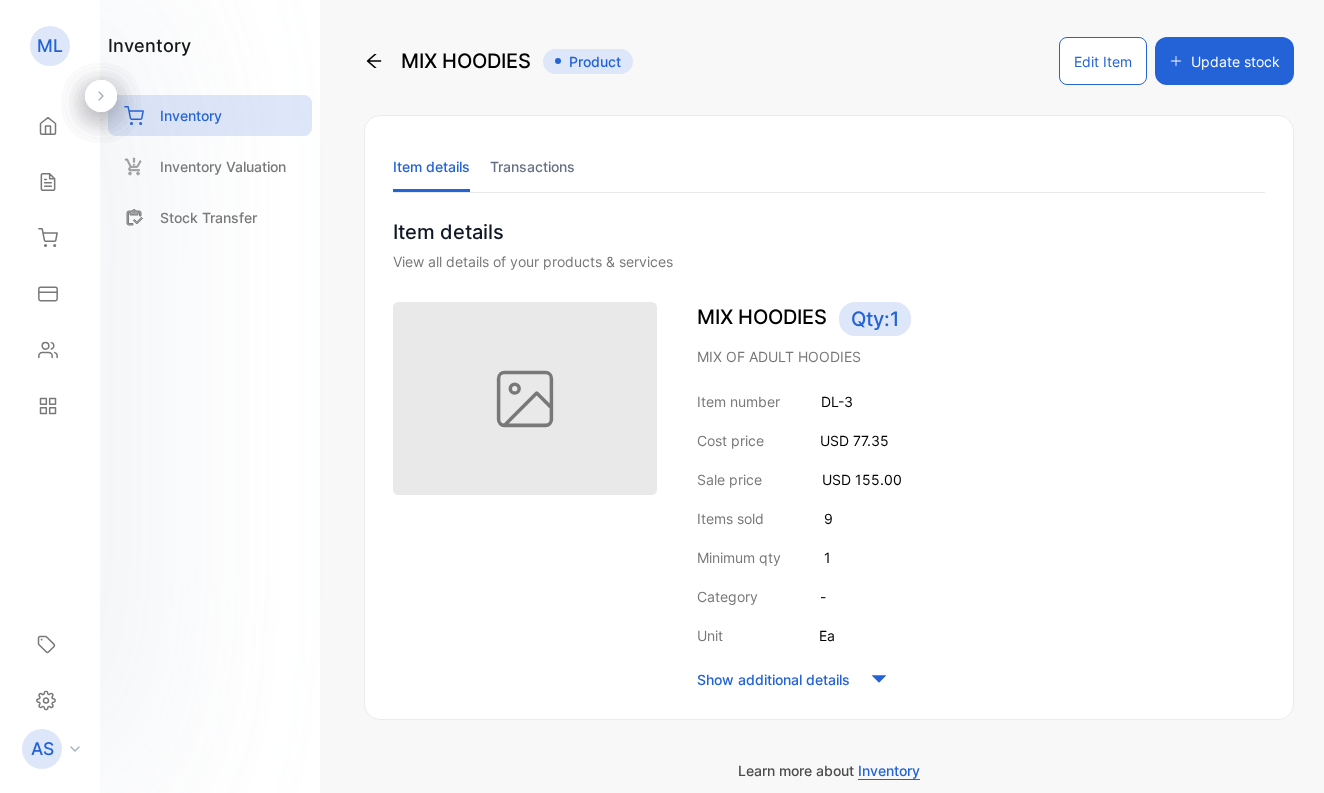scroll, scrollTop: 0, scrollLeft: 0, axis: both 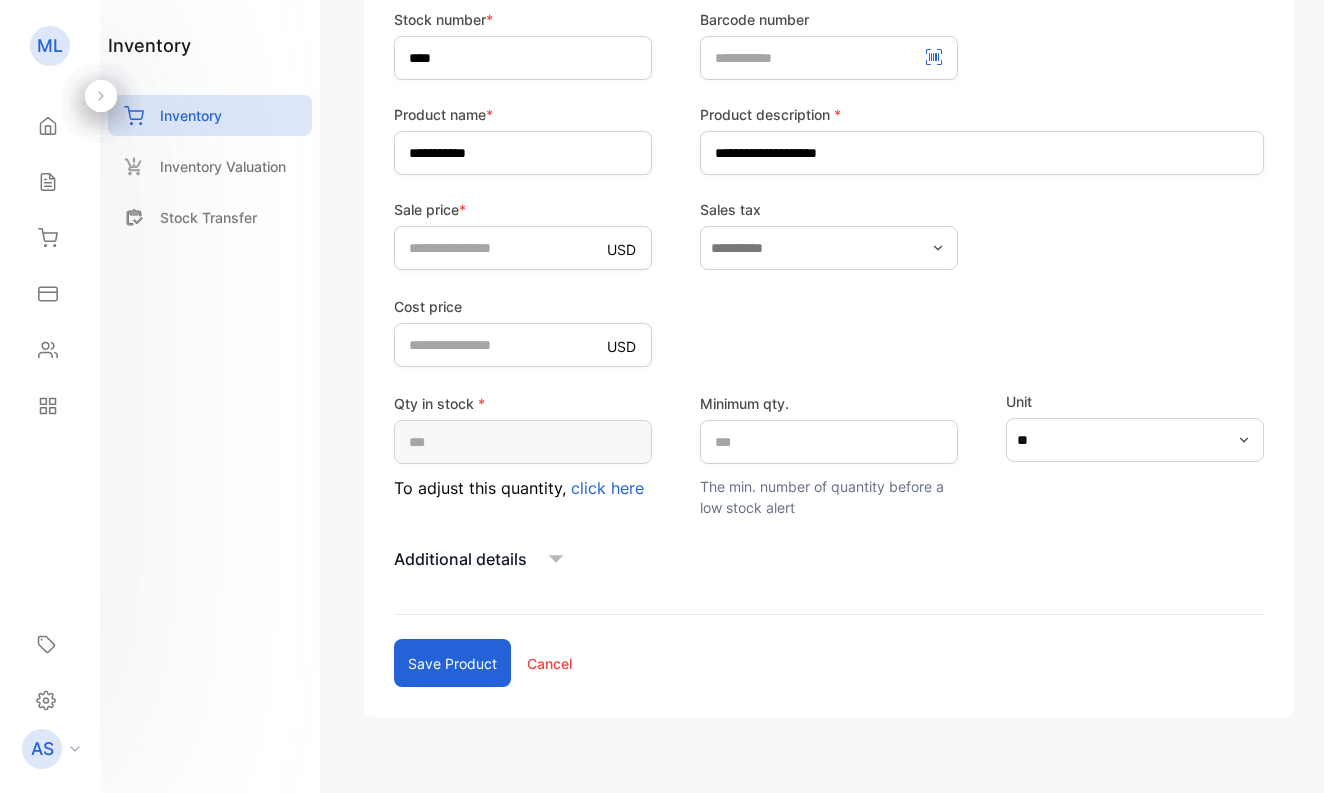 click on "click here" at bounding box center [607, 488] 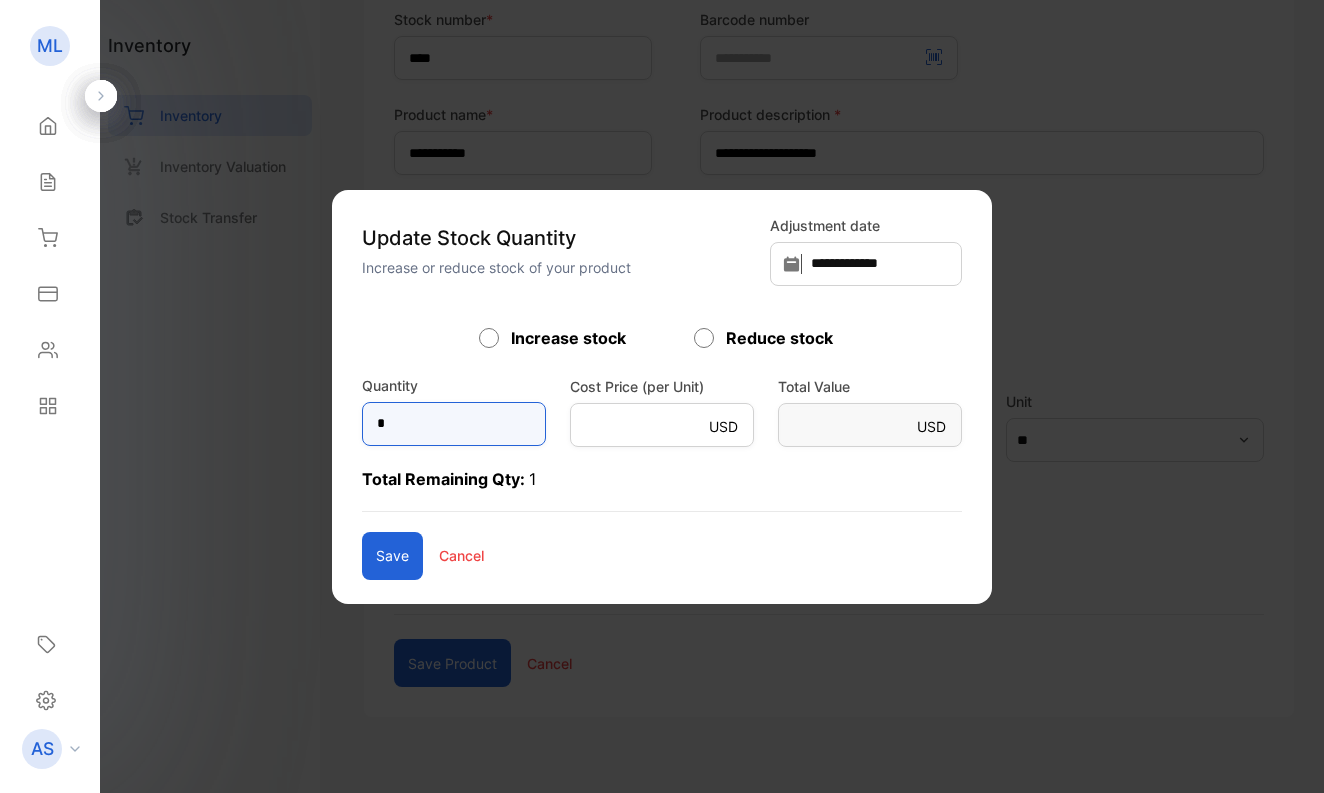 click on "*" at bounding box center [454, 424] 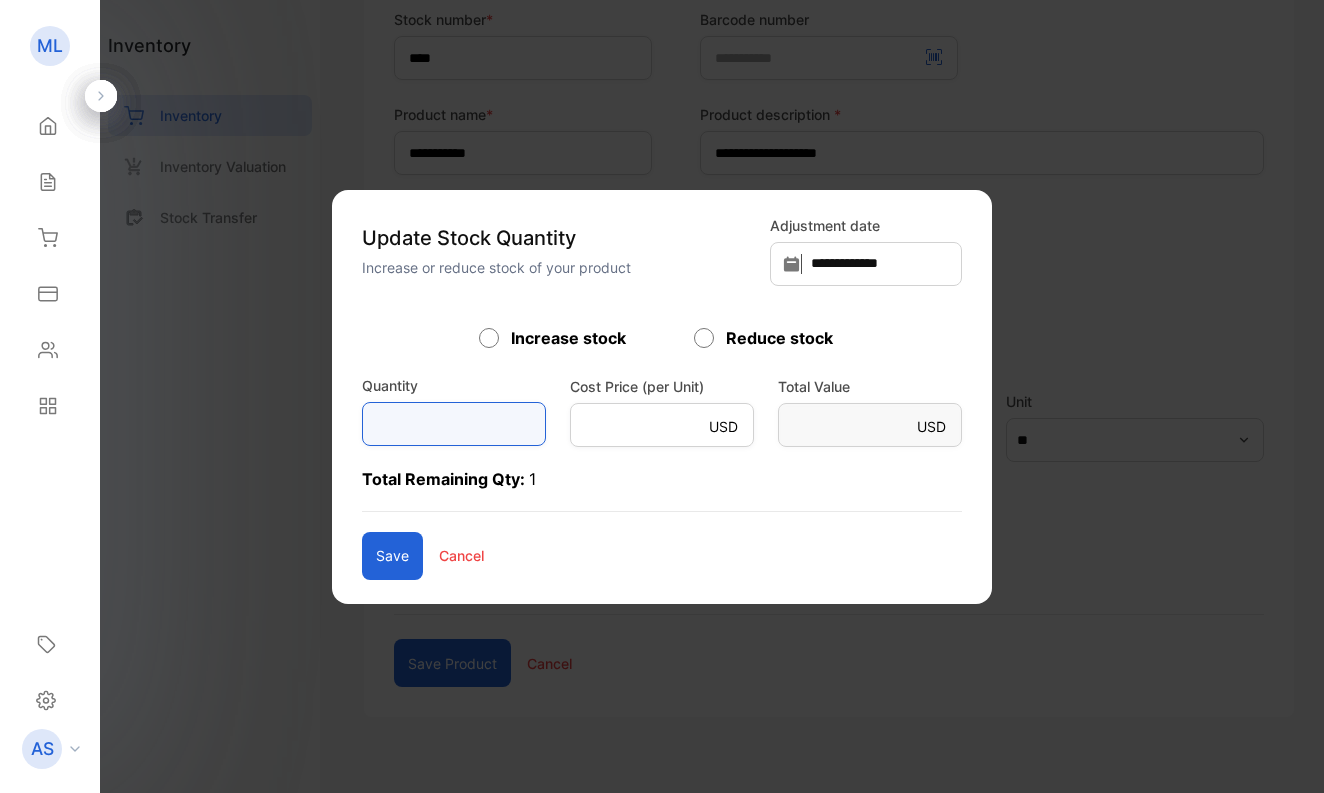 type on "*" 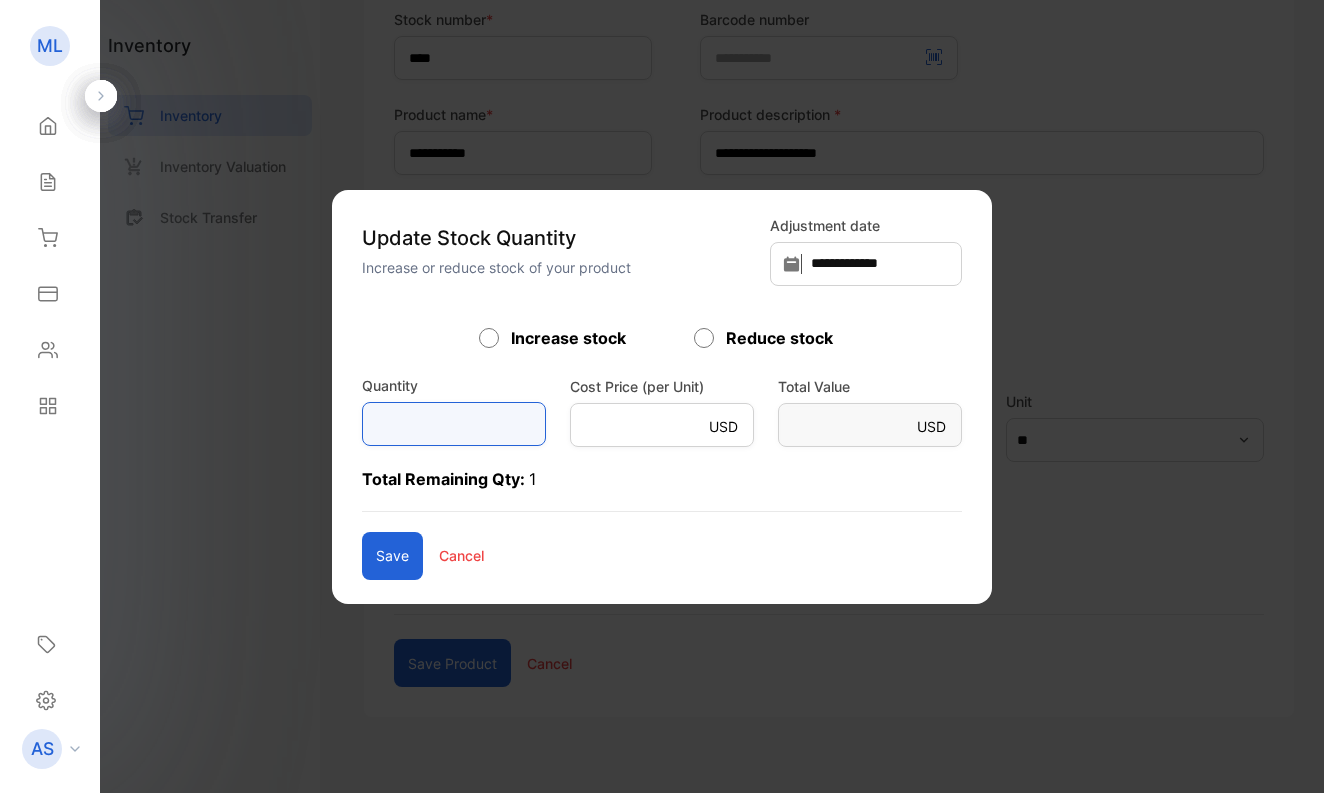 type on "*****" 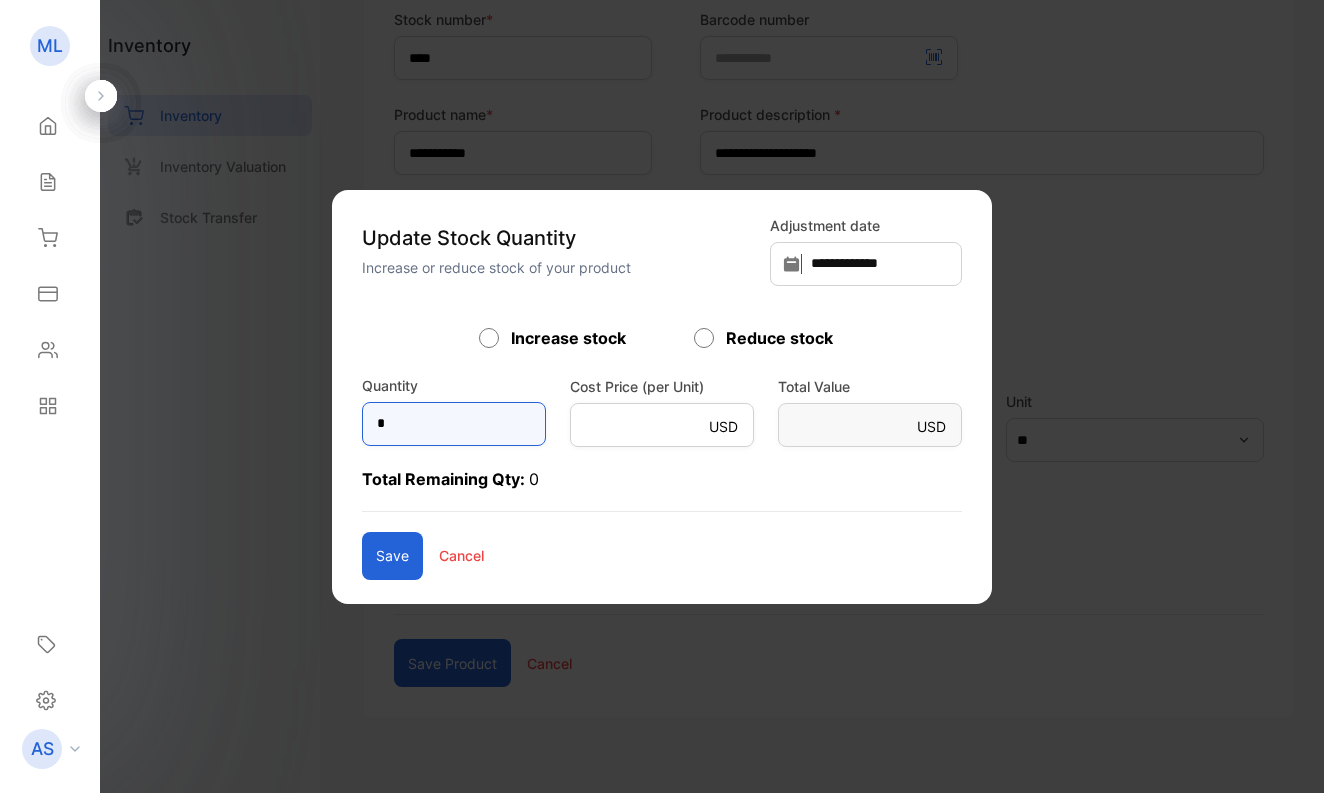 type on "*" 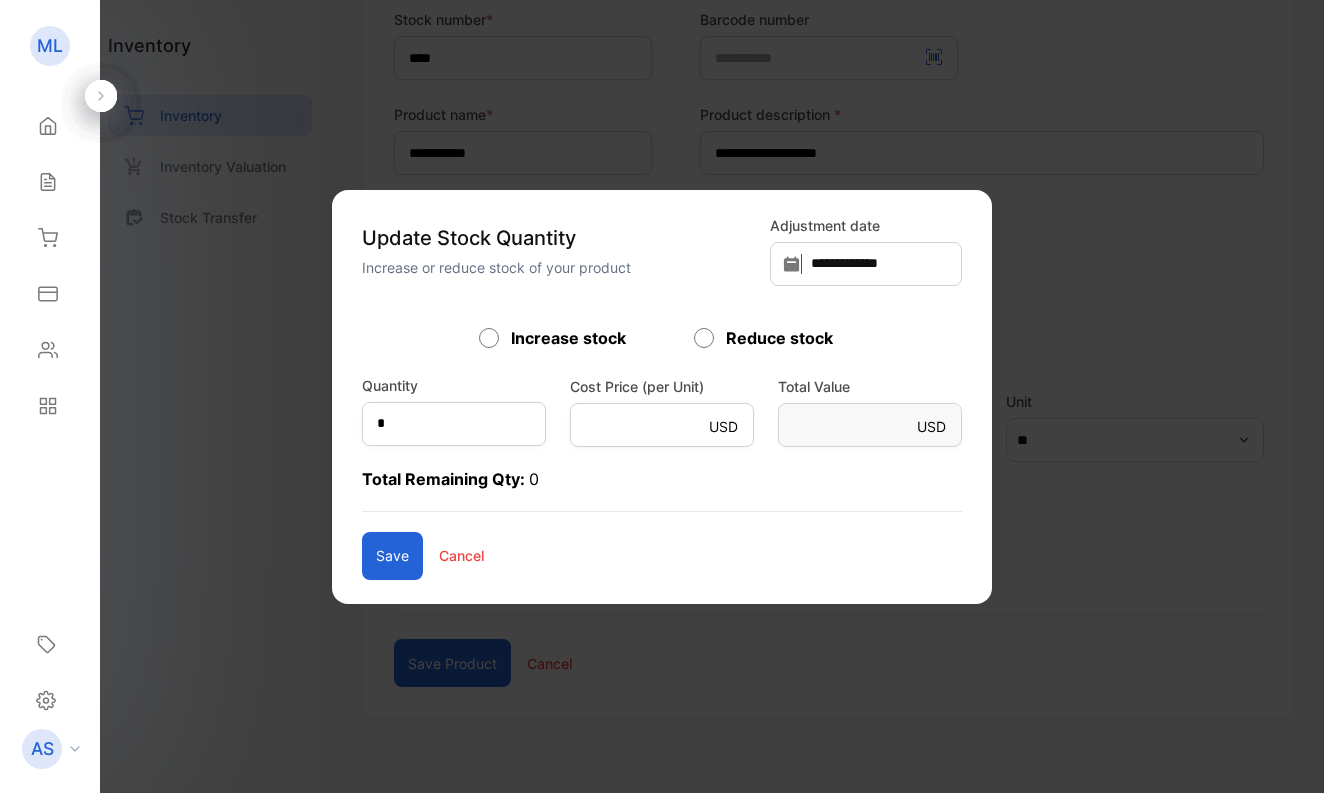 click on "Save" at bounding box center [392, 556] 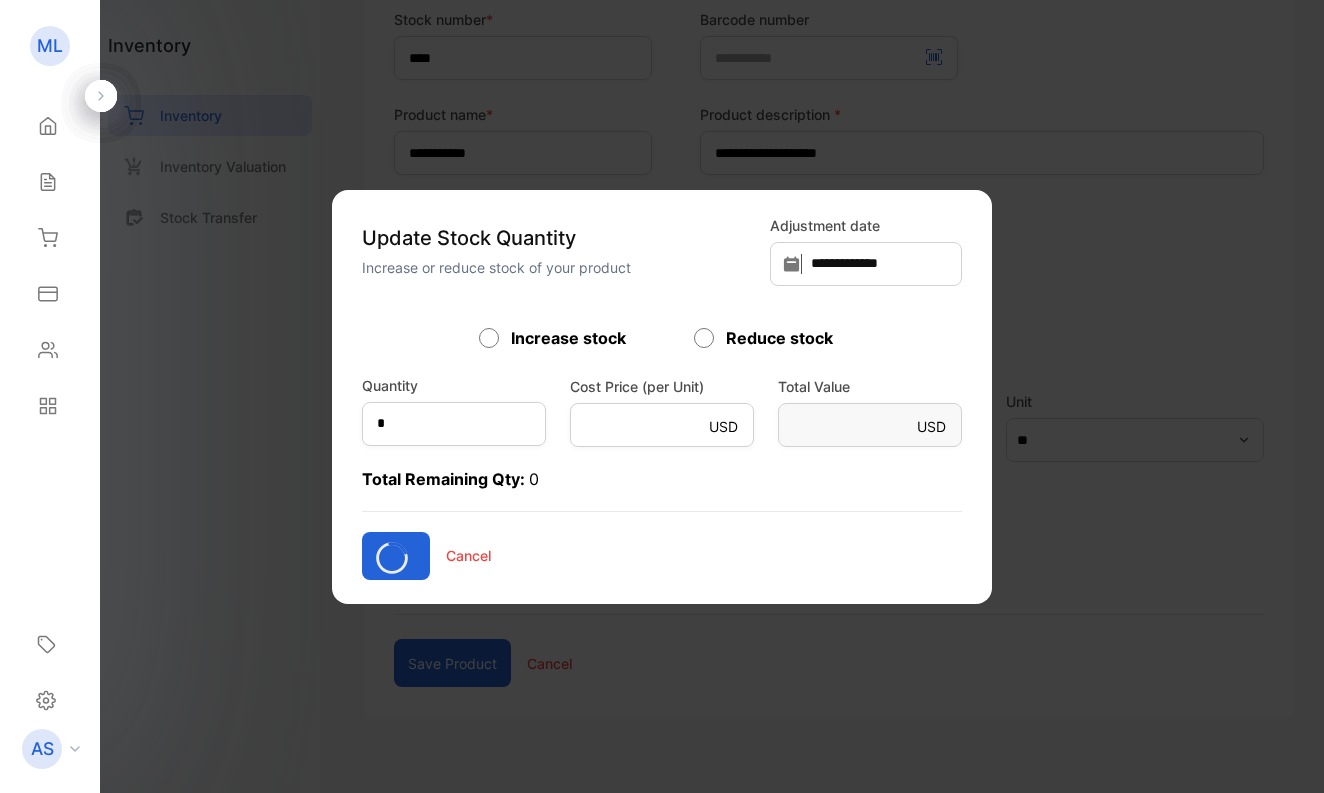 type on "*" 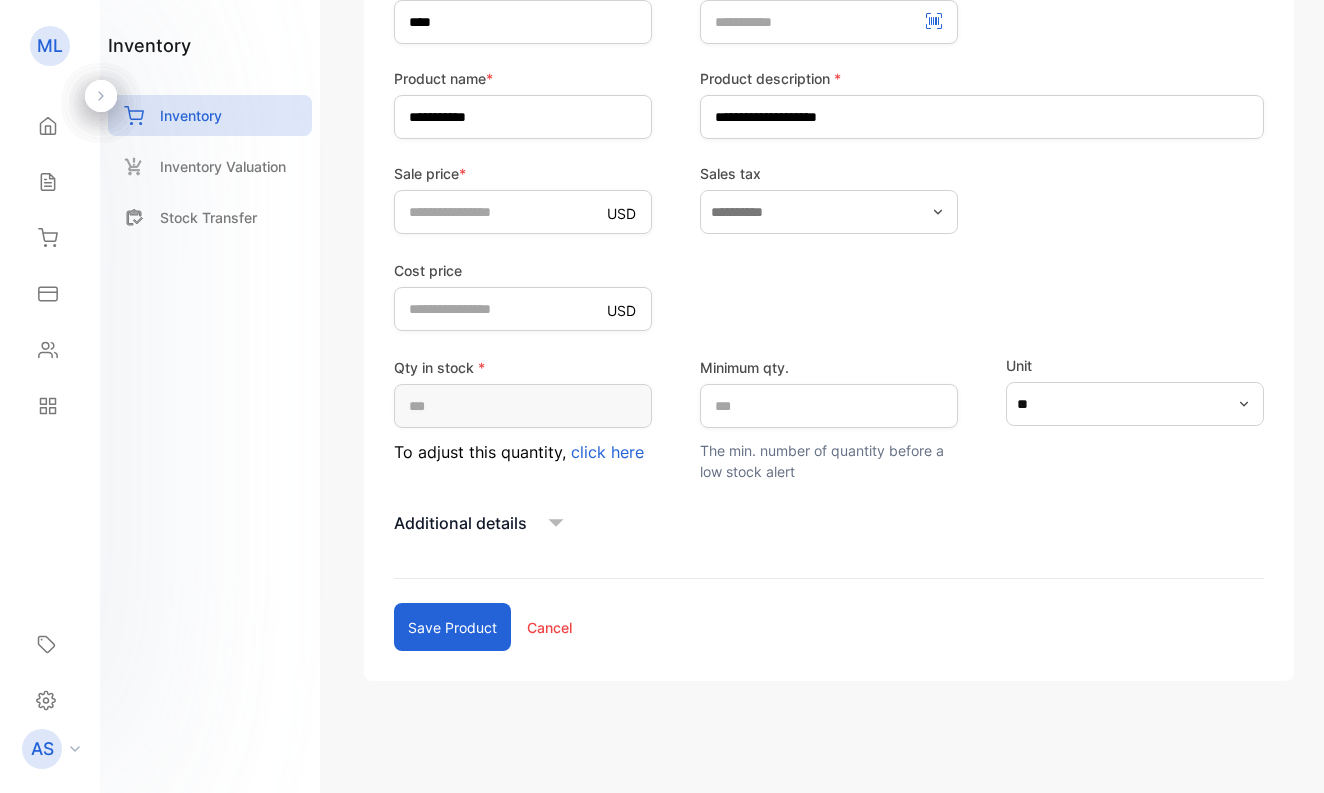 scroll, scrollTop: 379, scrollLeft: 0, axis: vertical 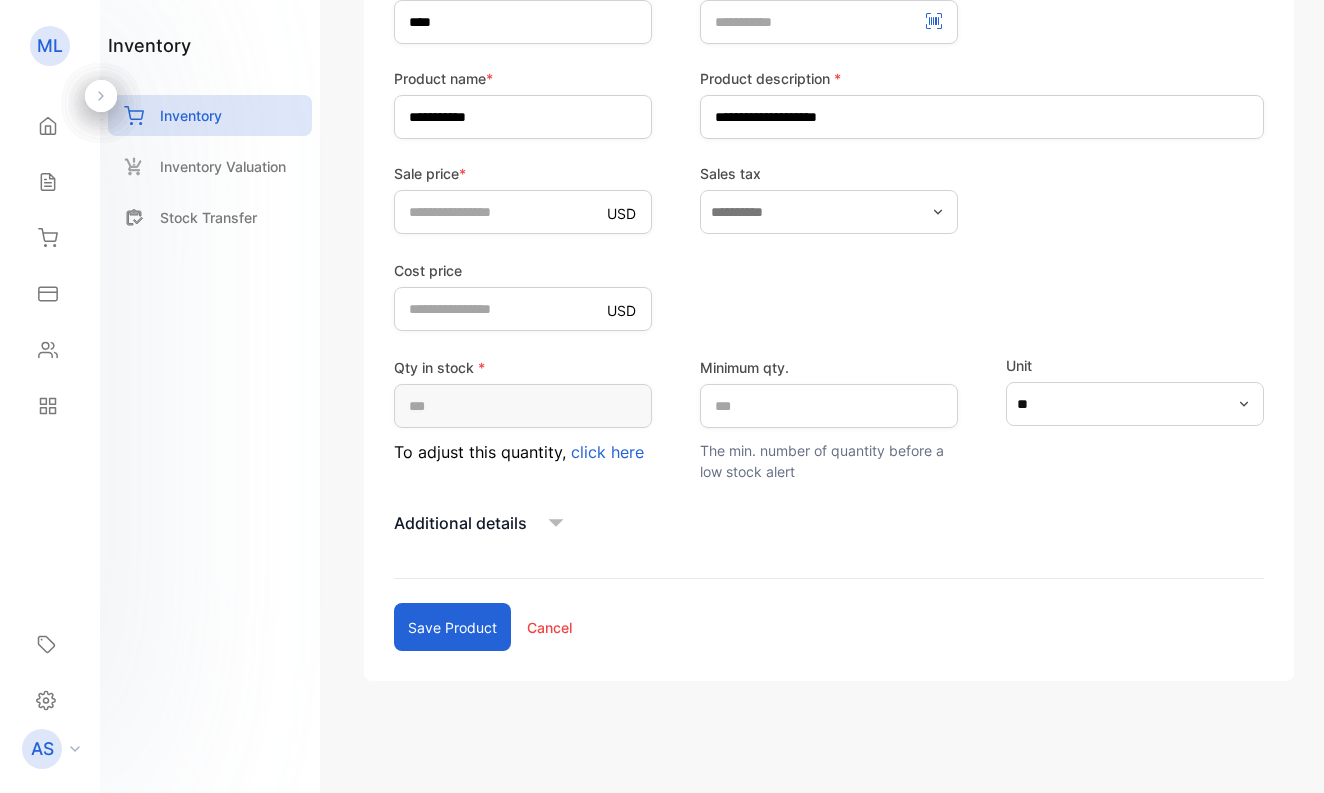 click on "Save product" at bounding box center (452, 627) 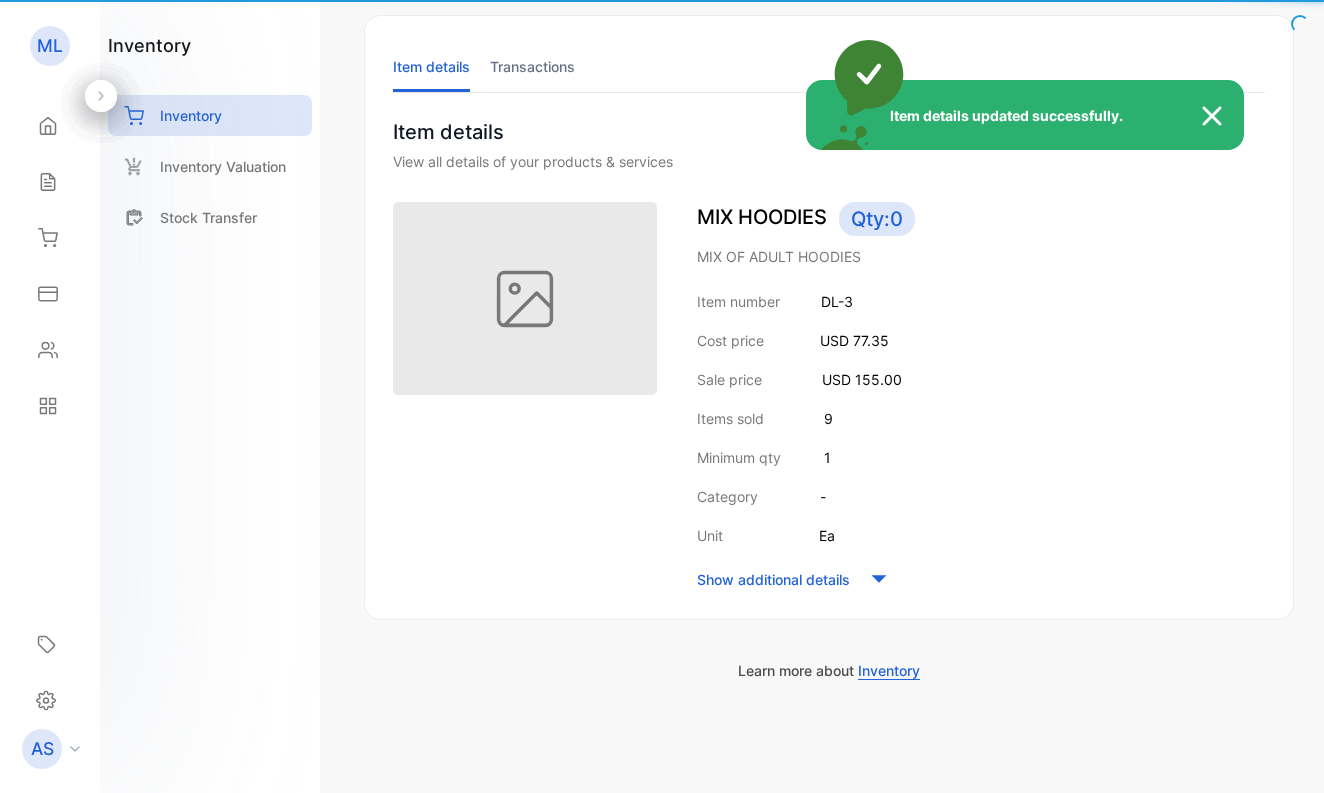 scroll, scrollTop: 100, scrollLeft: 0, axis: vertical 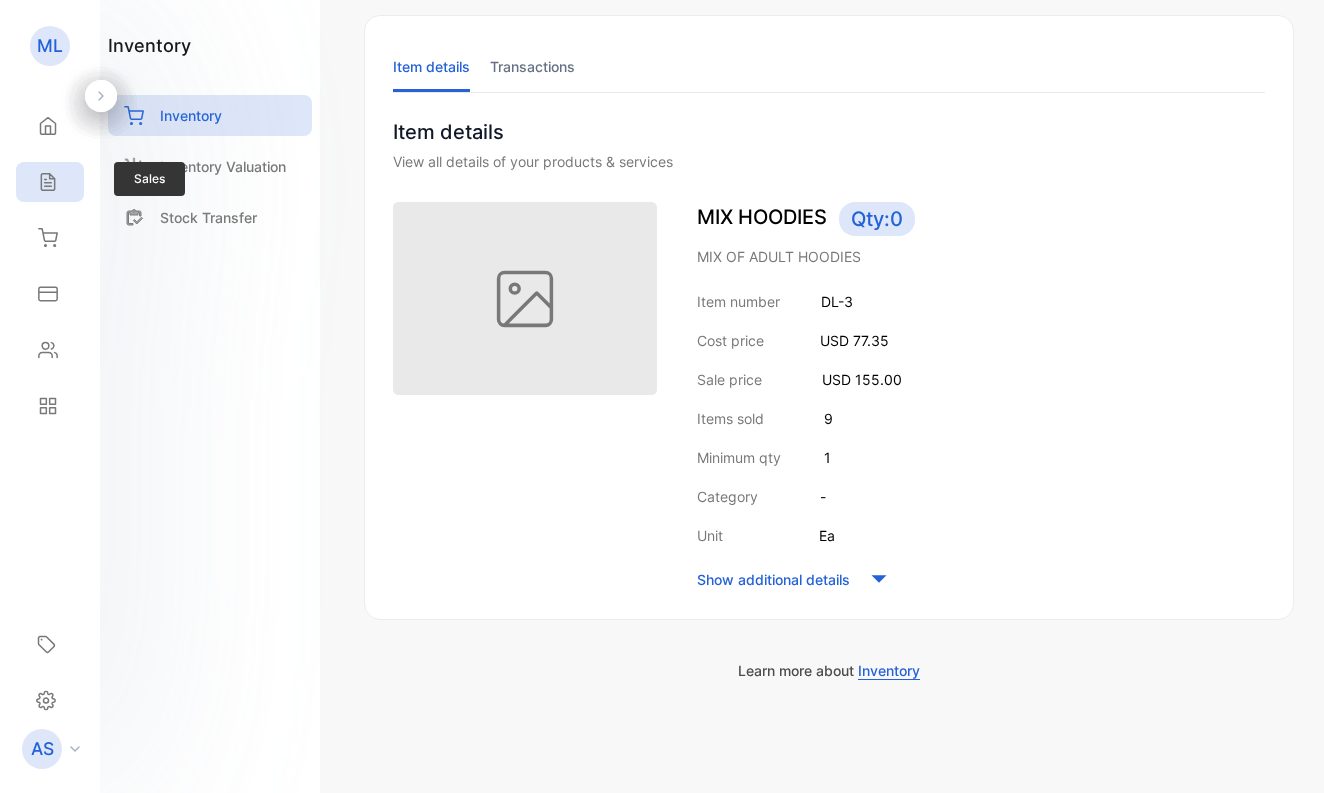 click 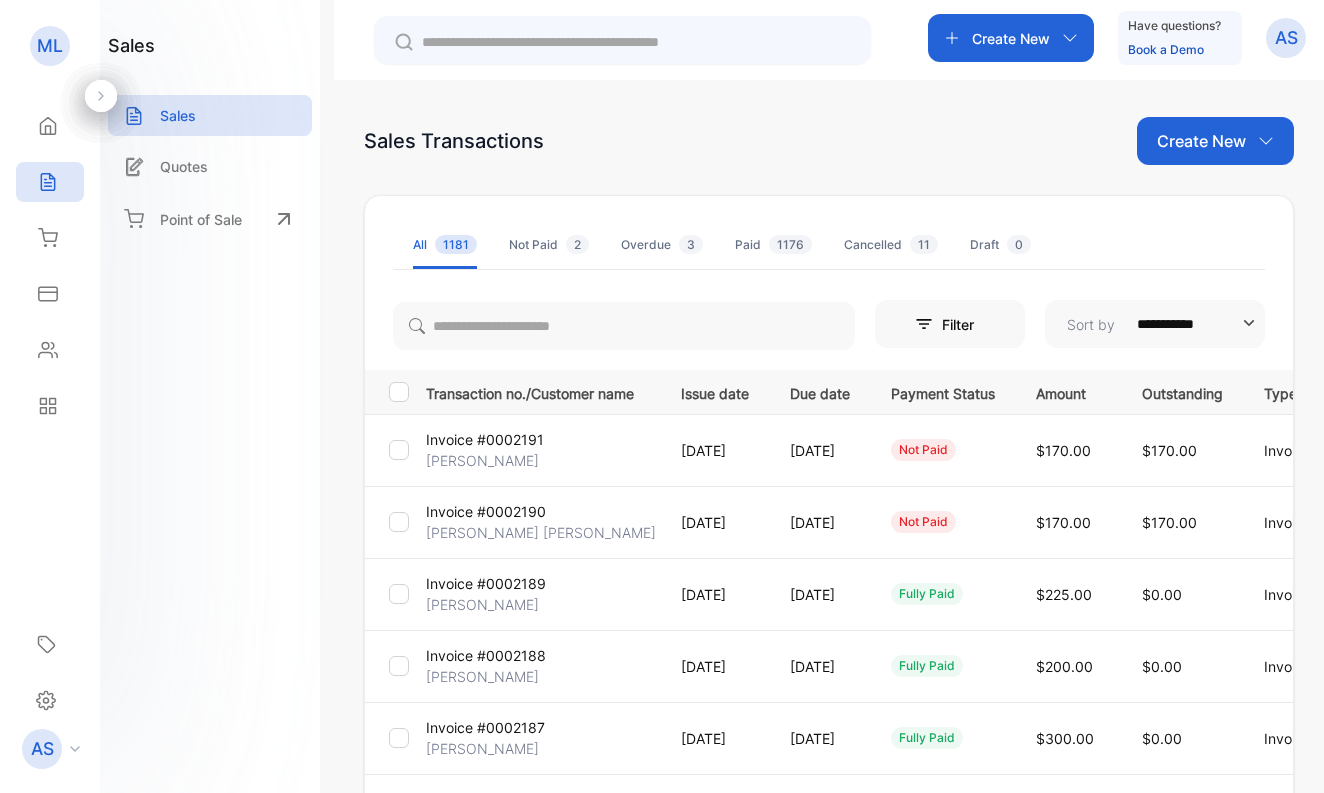 scroll, scrollTop: 0, scrollLeft: 0, axis: both 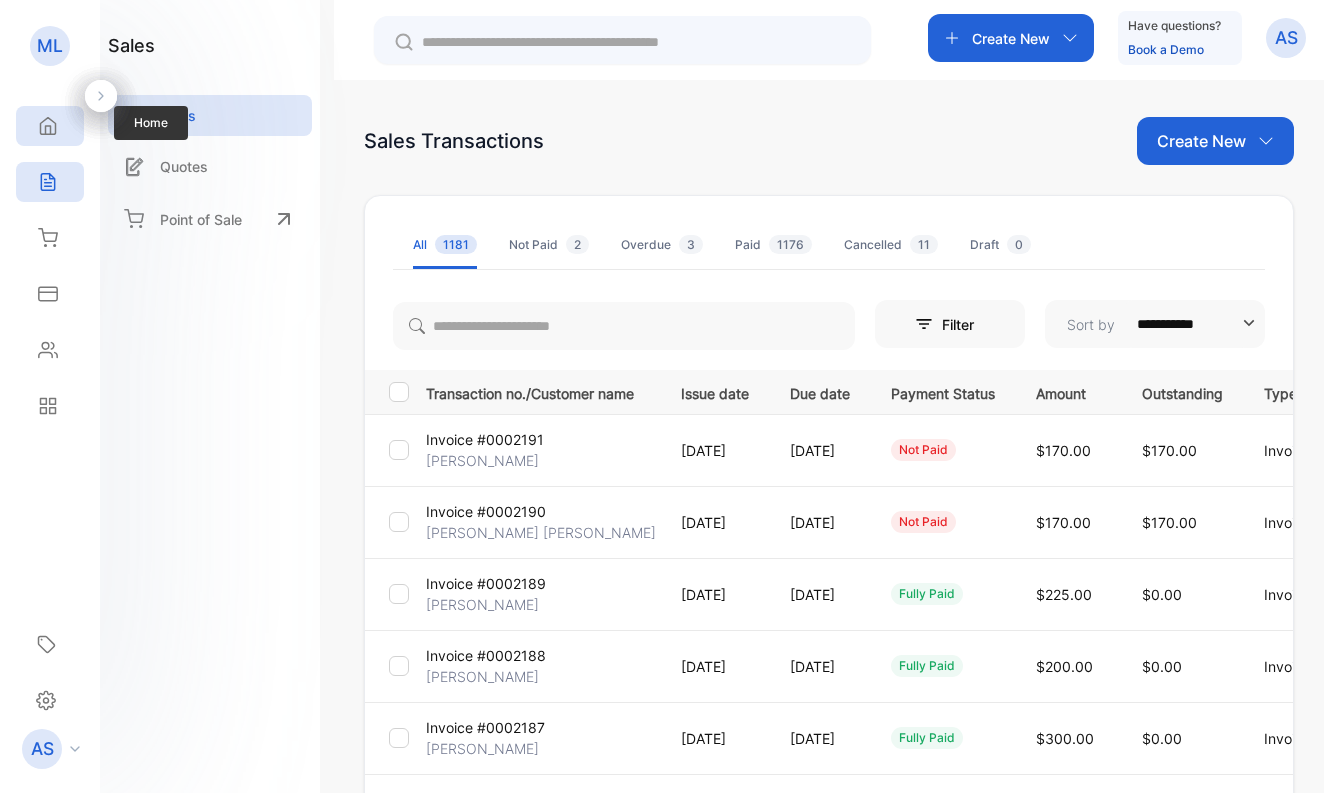 click 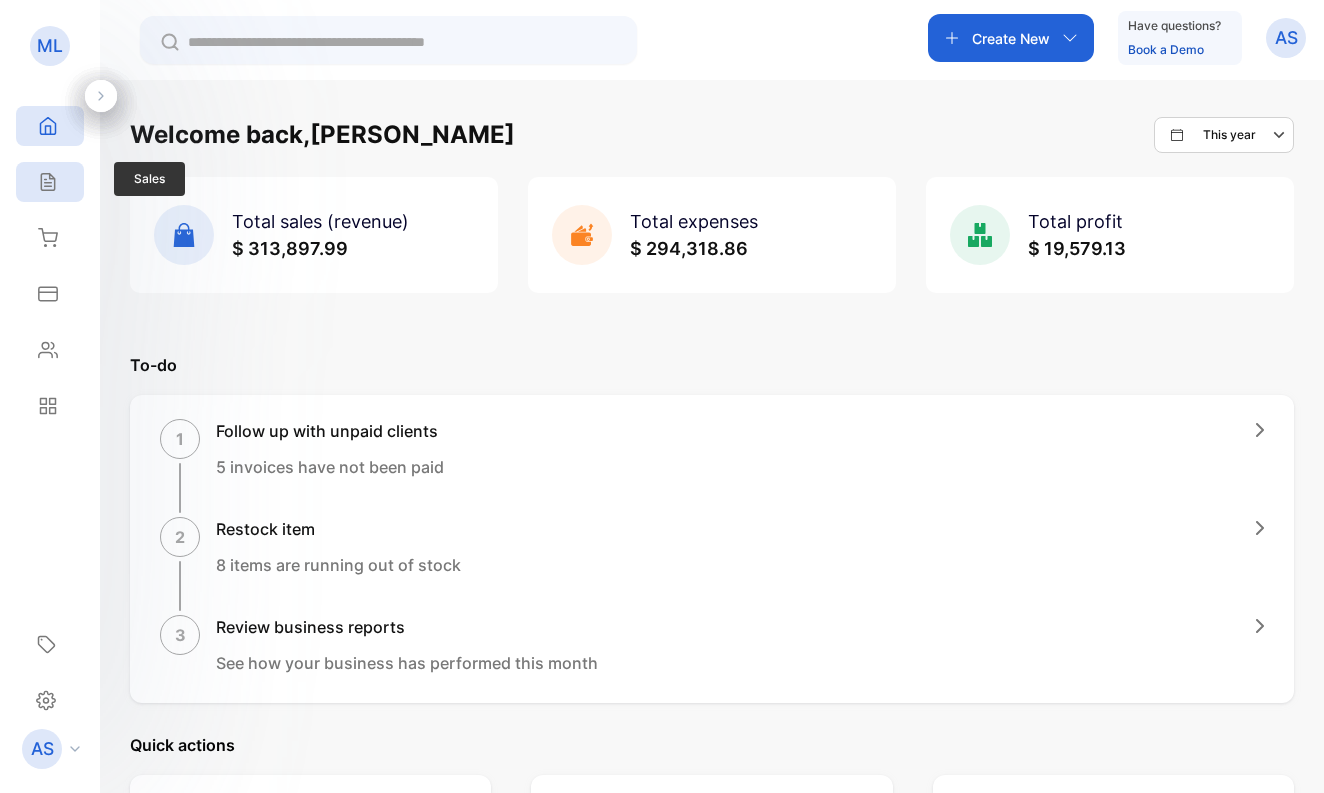 click 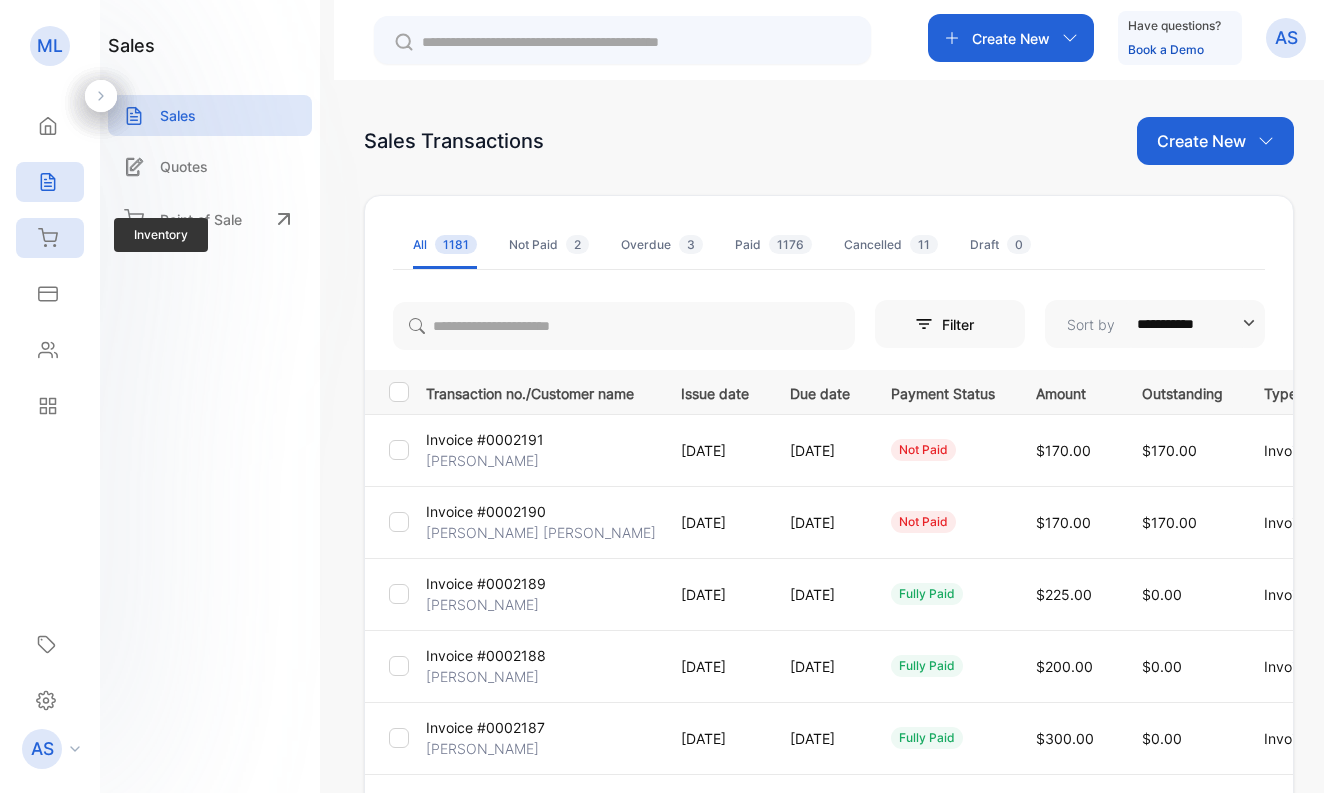 click 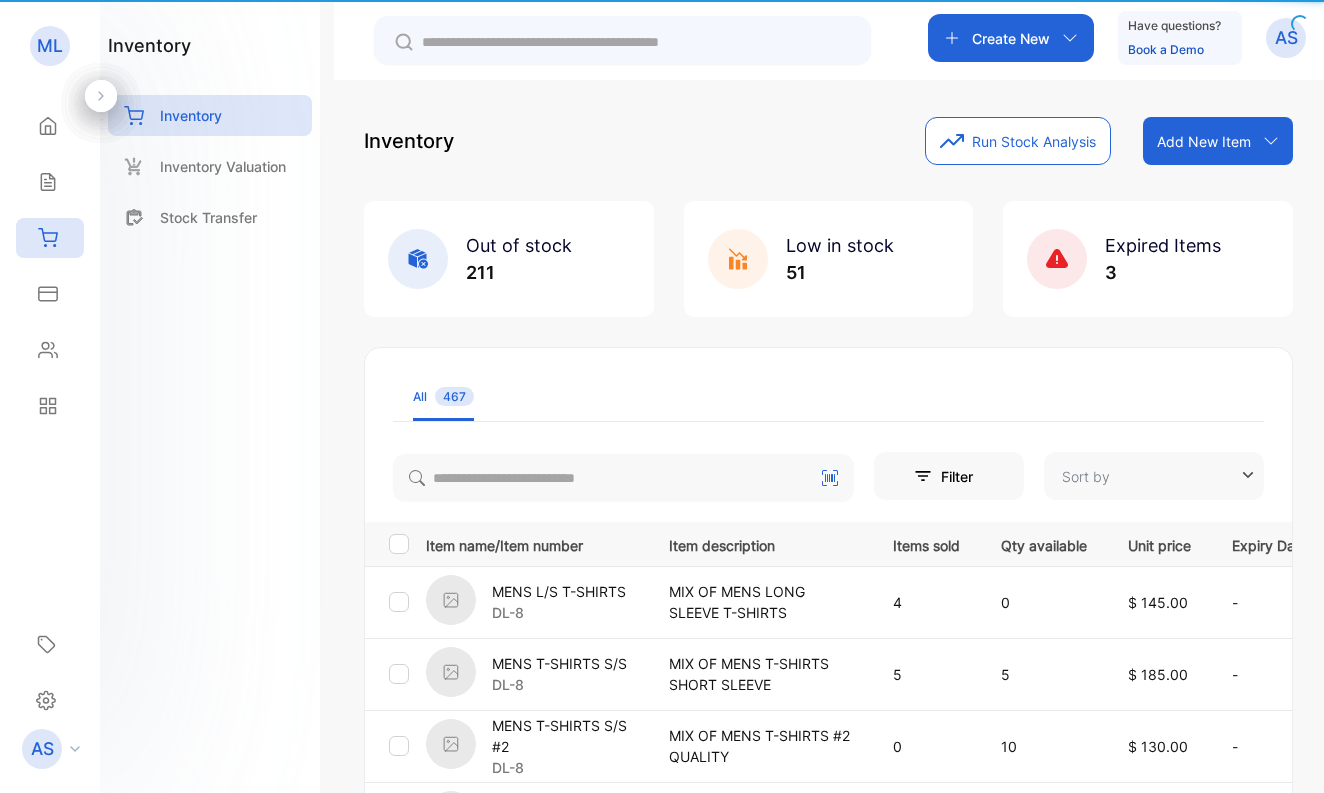 type on "**********" 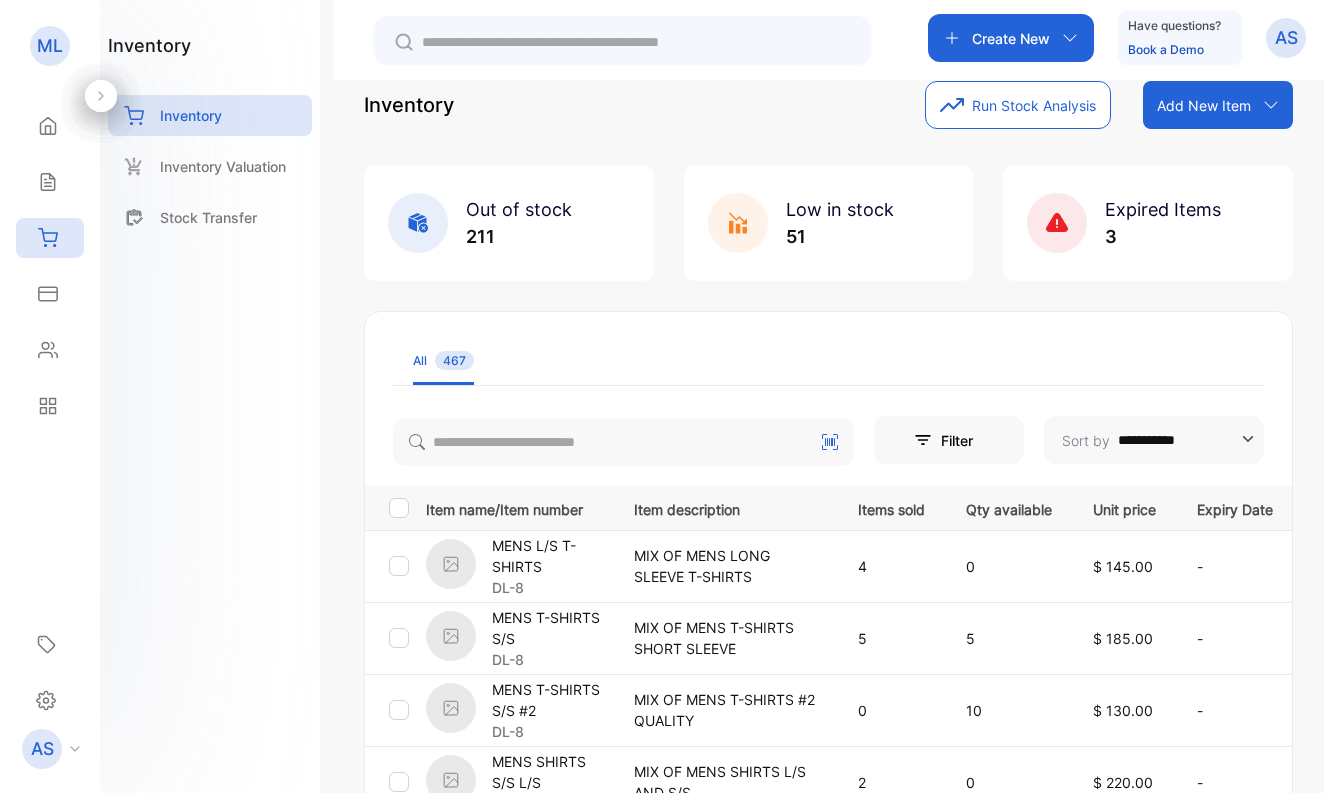 scroll, scrollTop: 74, scrollLeft: 0, axis: vertical 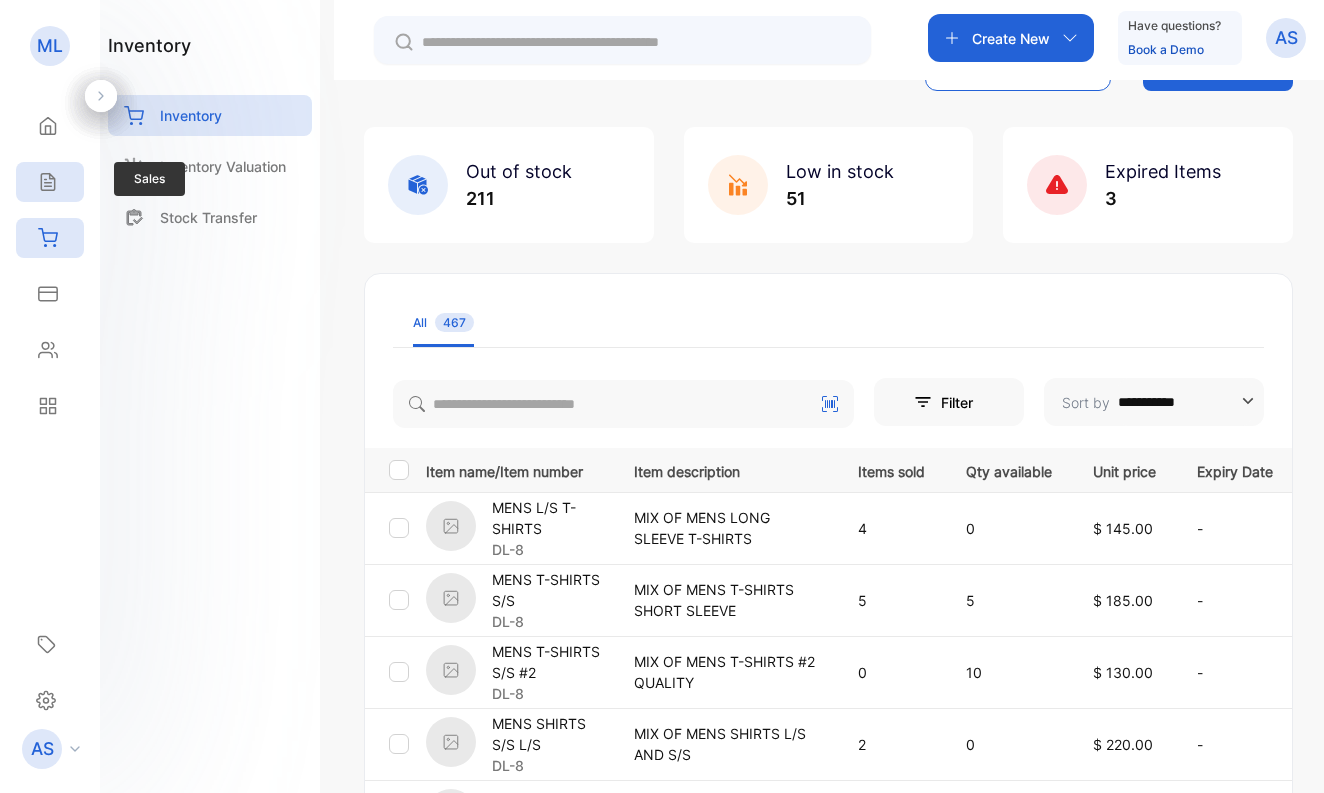 click 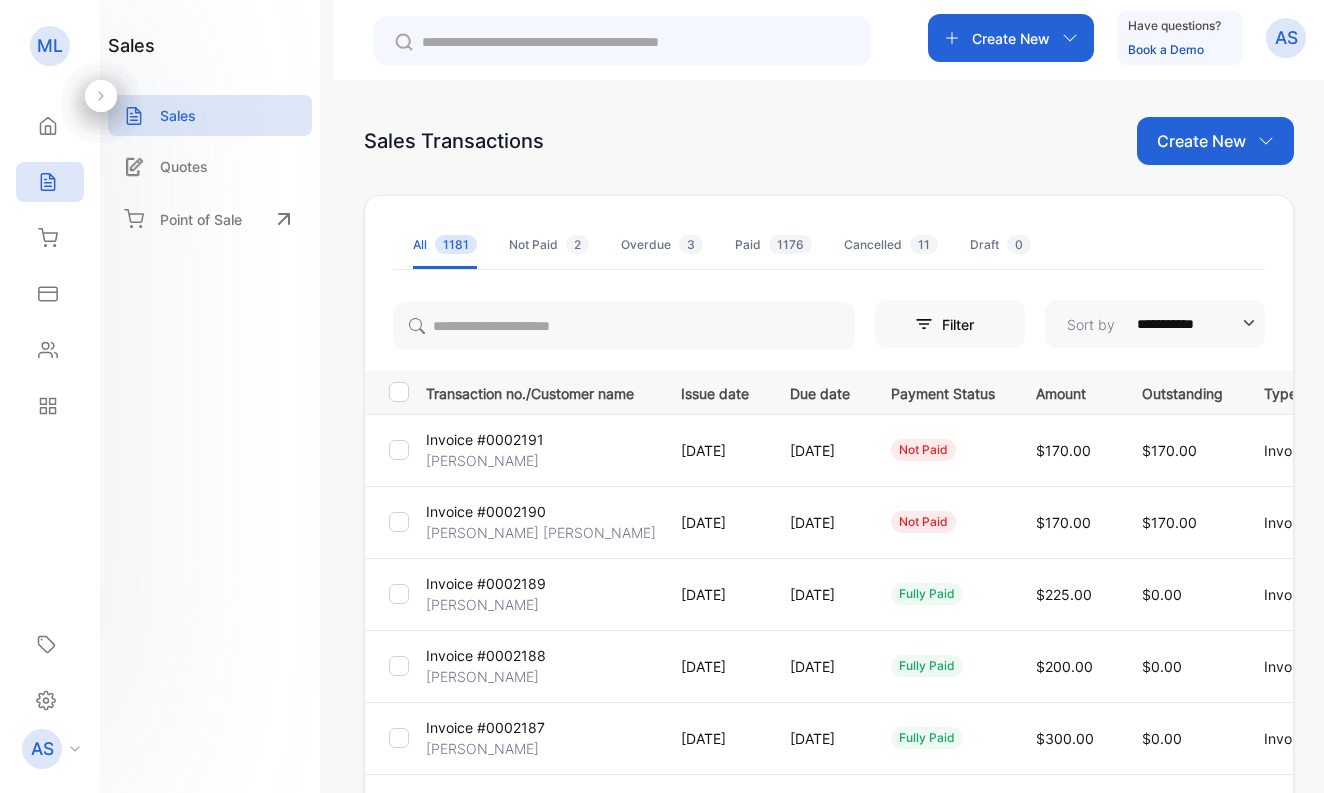 scroll, scrollTop: 0, scrollLeft: 0, axis: both 